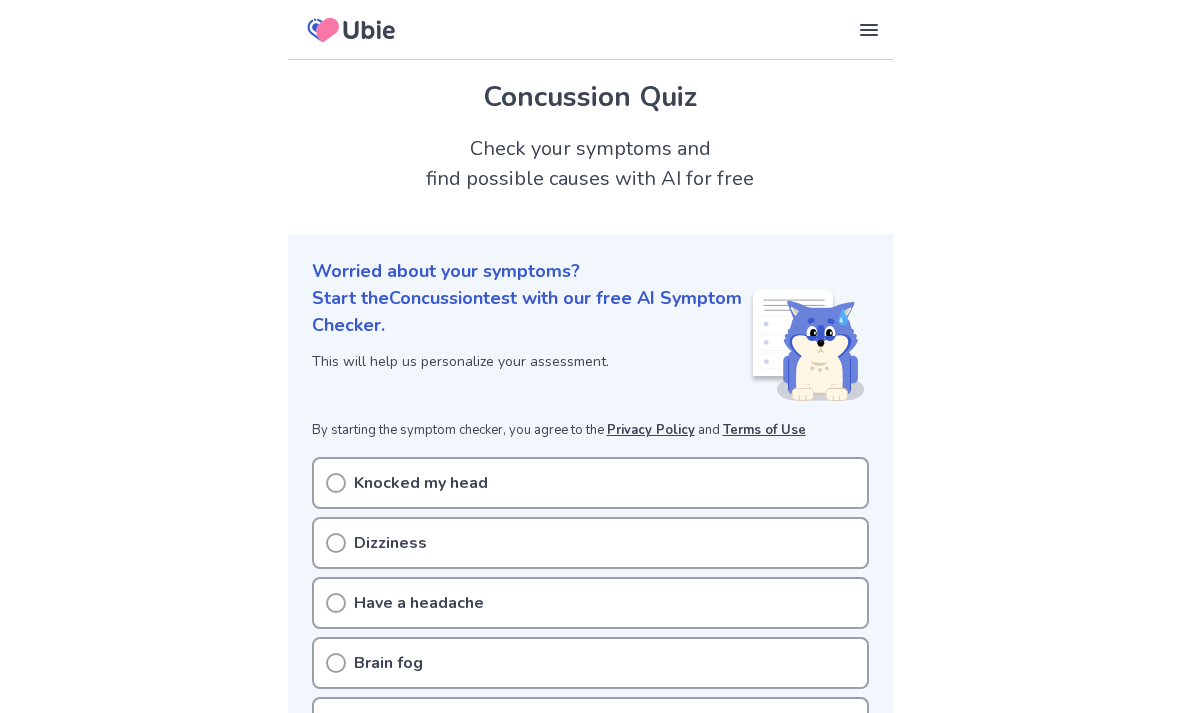 scroll, scrollTop: 0, scrollLeft: 0, axis: both 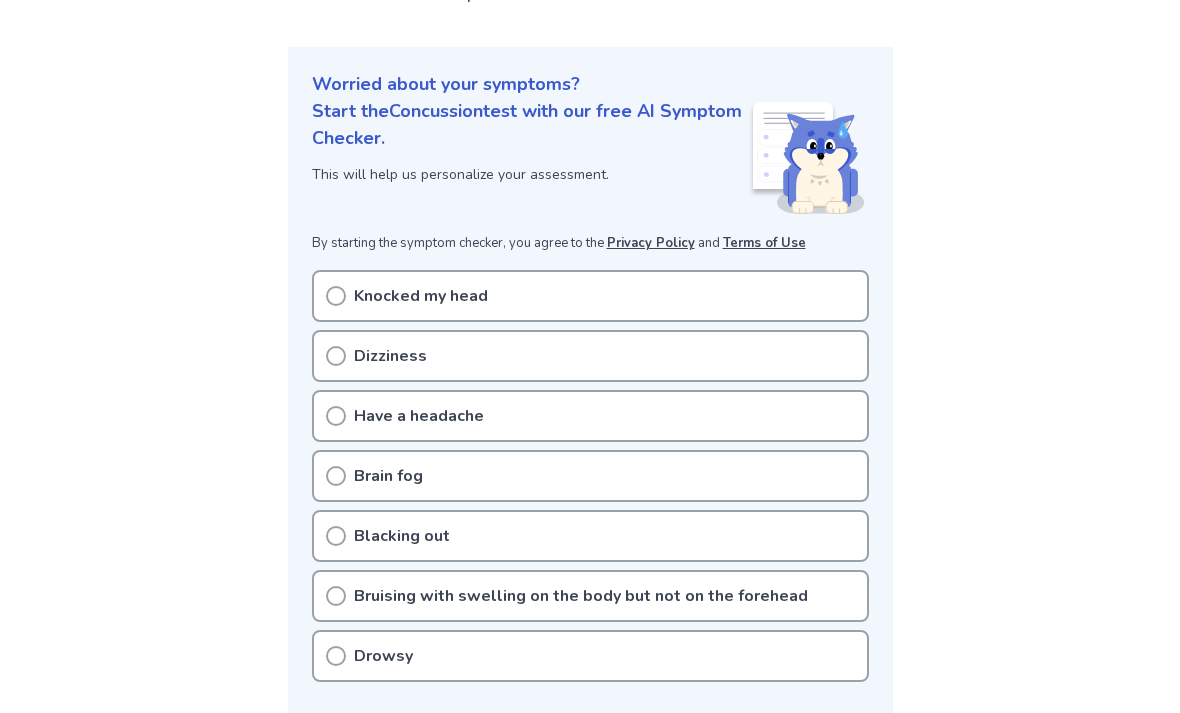 click on "Knocked my head" at bounding box center [590, 296] 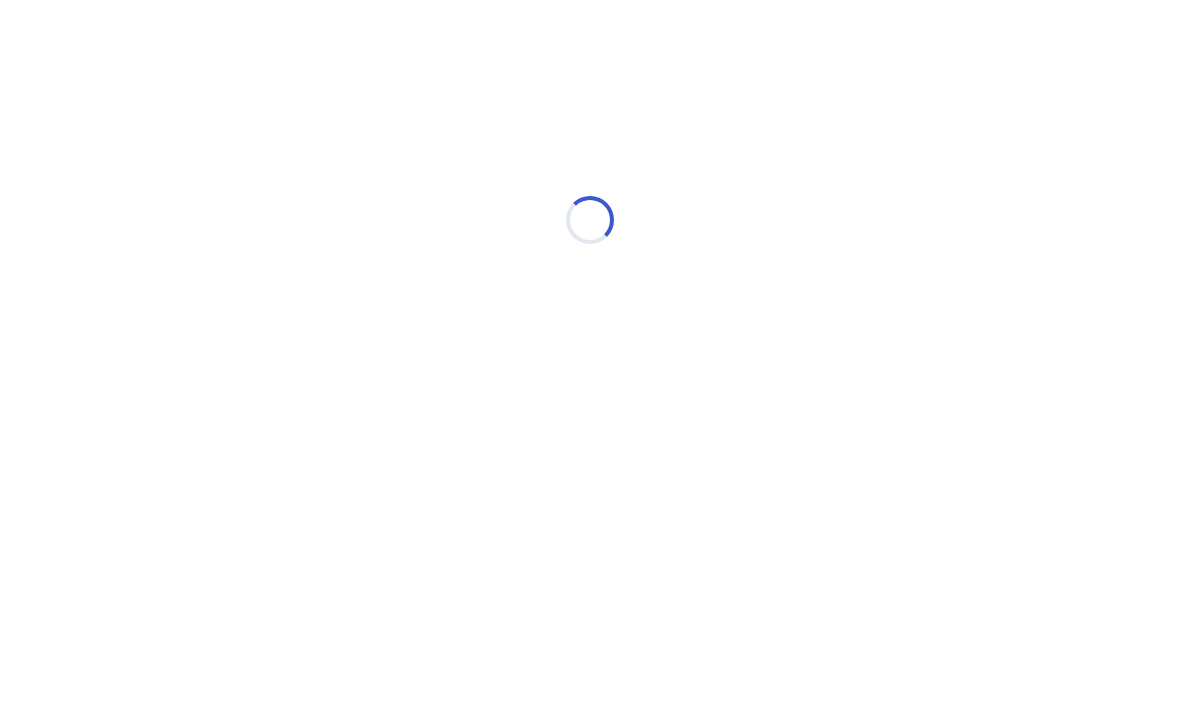 scroll, scrollTop: 0, scrollLeft: 0, axis: both 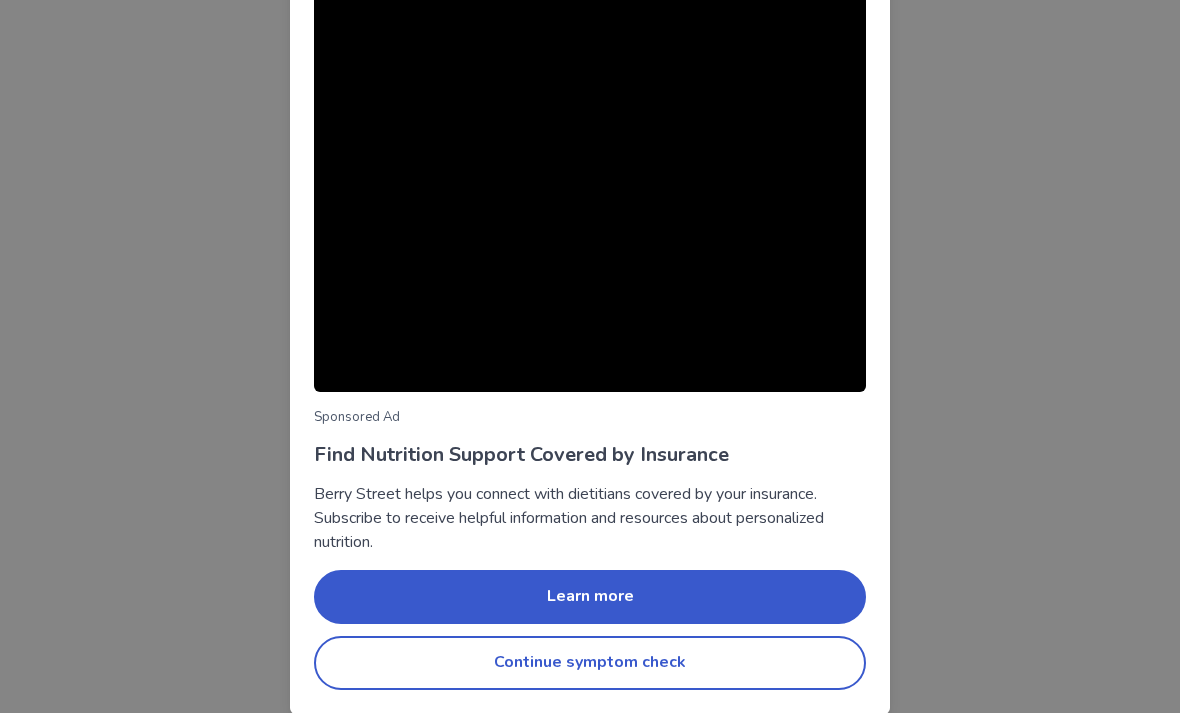 click on "Continue symptom check" at bounding box center [590, 663] 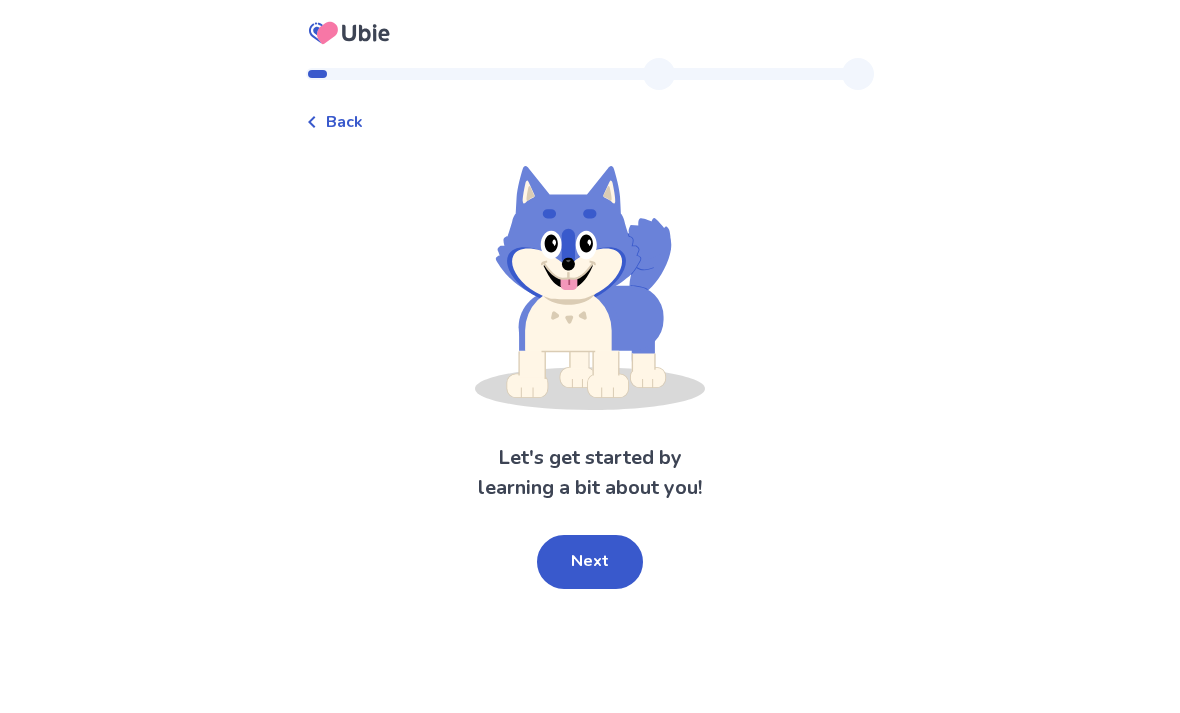 click on "Next" at bounding box center (590, 562) 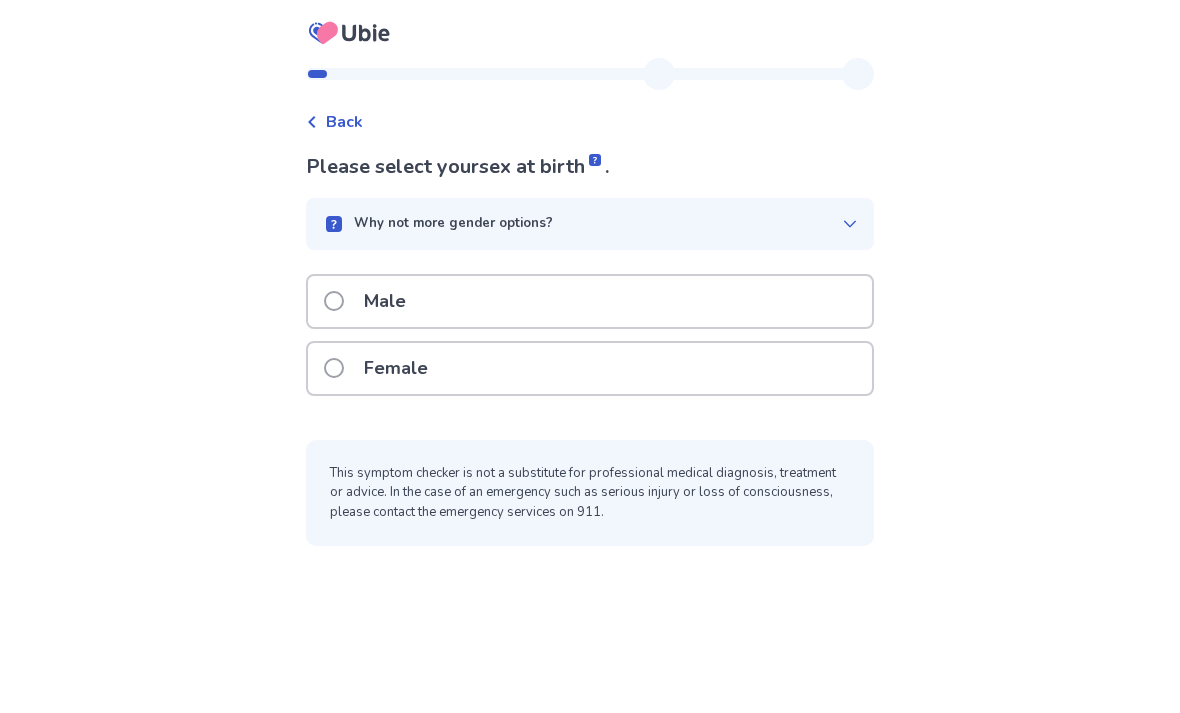click on "Female" at bounding box center [590, 368] 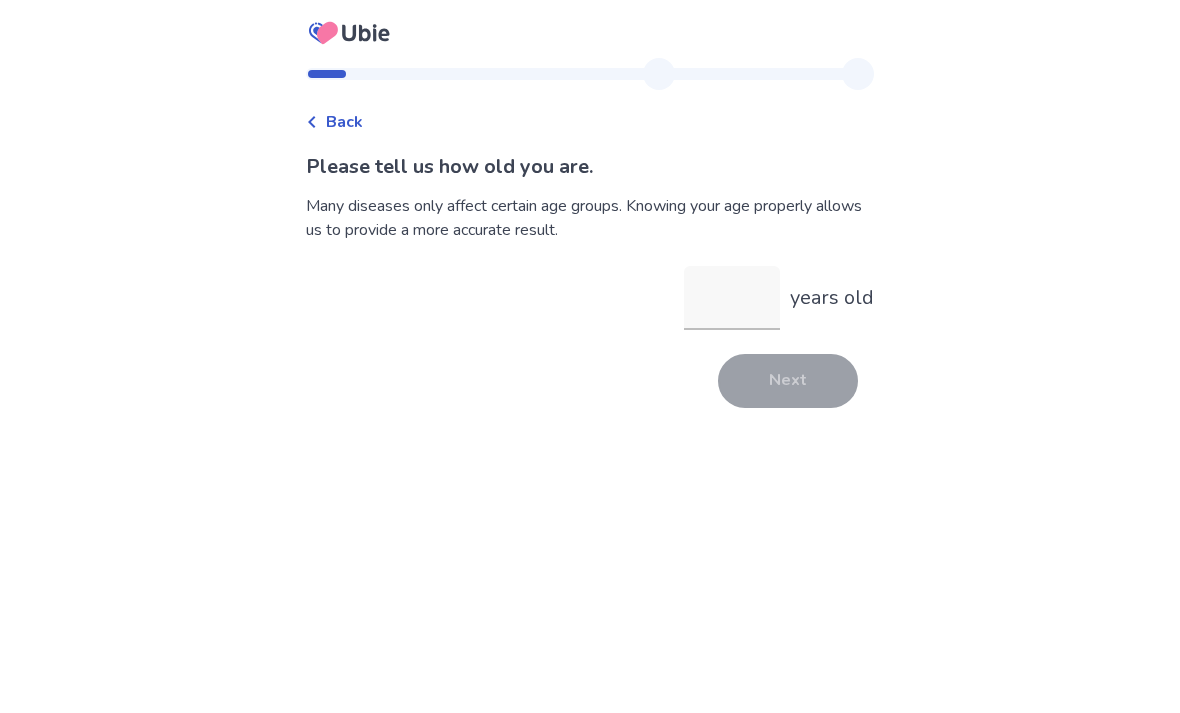 click on "years old" at bounding box center [732, 298] 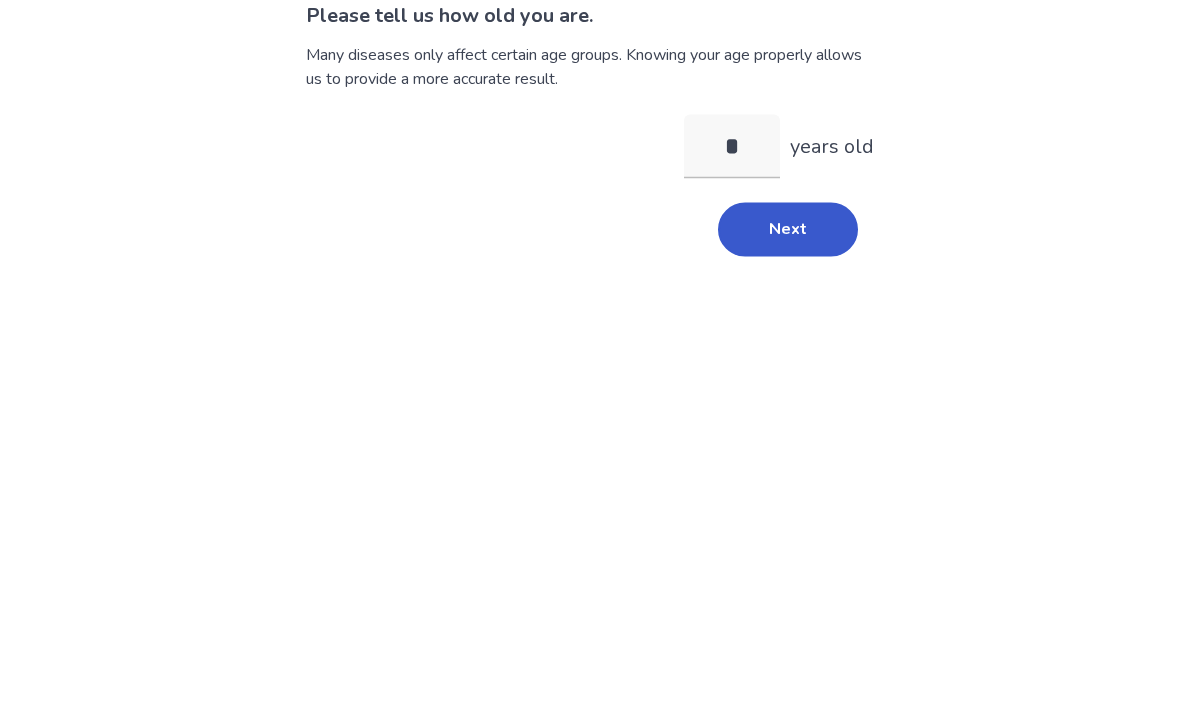 type on "**" 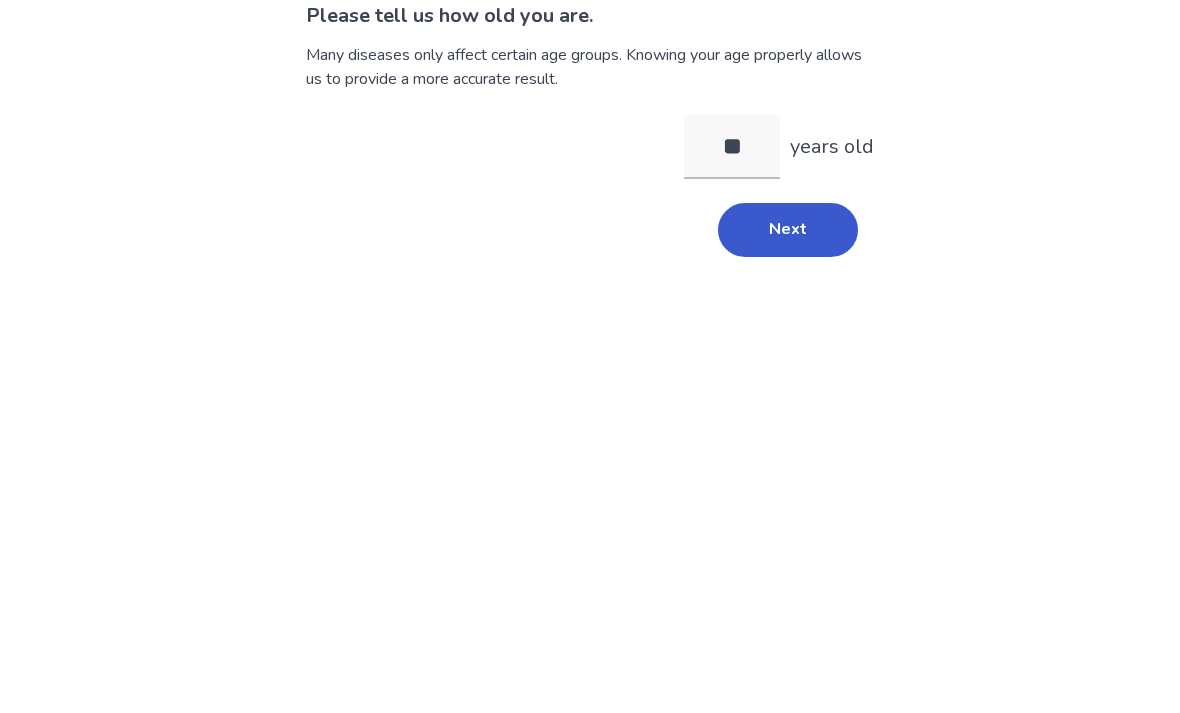 click on "Next" at bounding box center (788, 381) 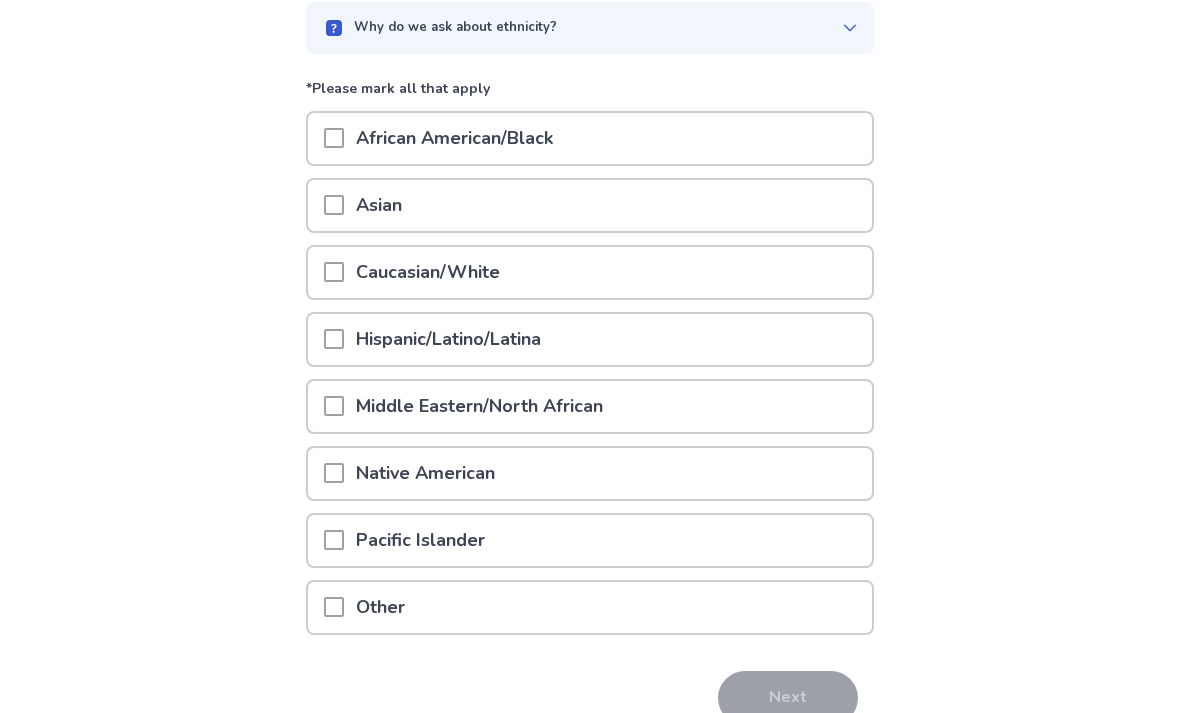 scroll, scrollTop: 202, scrollLeft: 0, axis: vertical 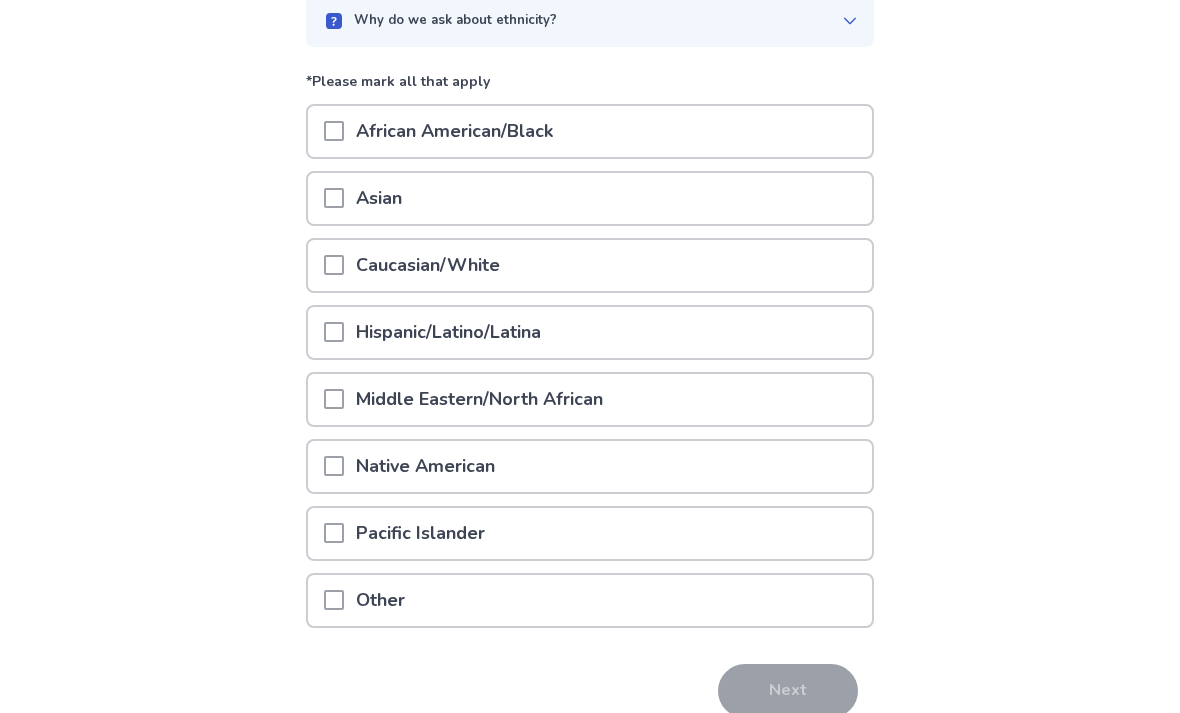click on "Caucasian/White" at bounding box center [590, 266] 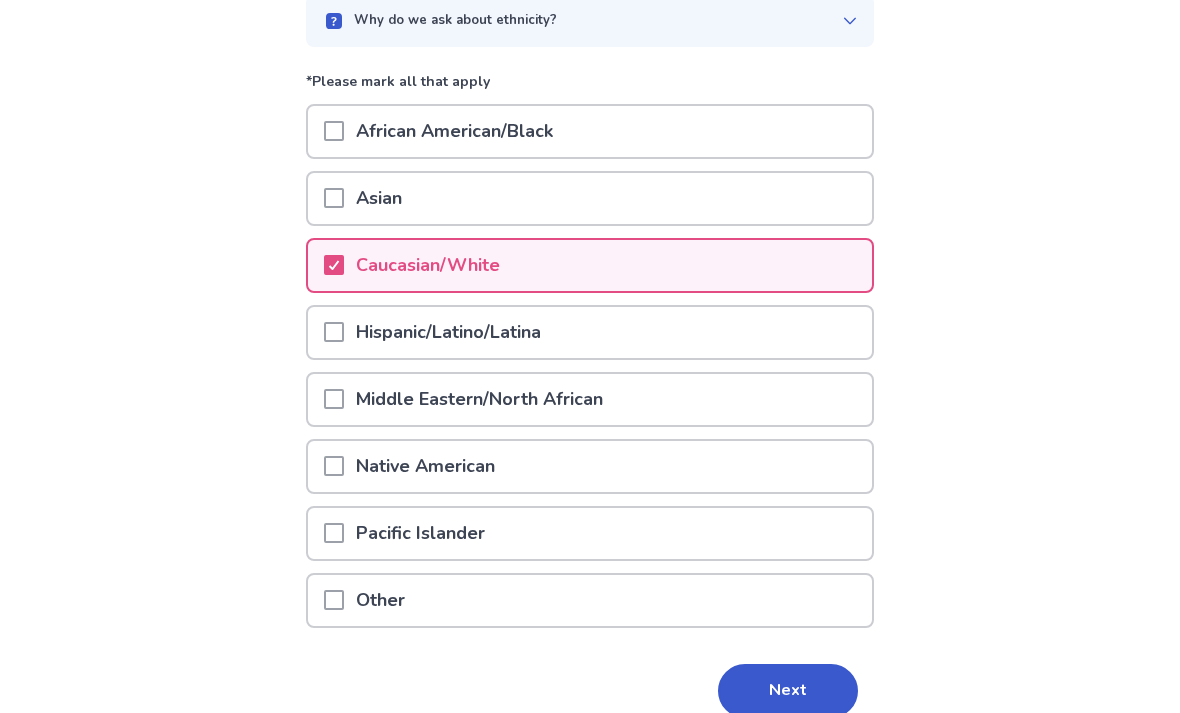 click on "Next" at bounding box center [788, 691] 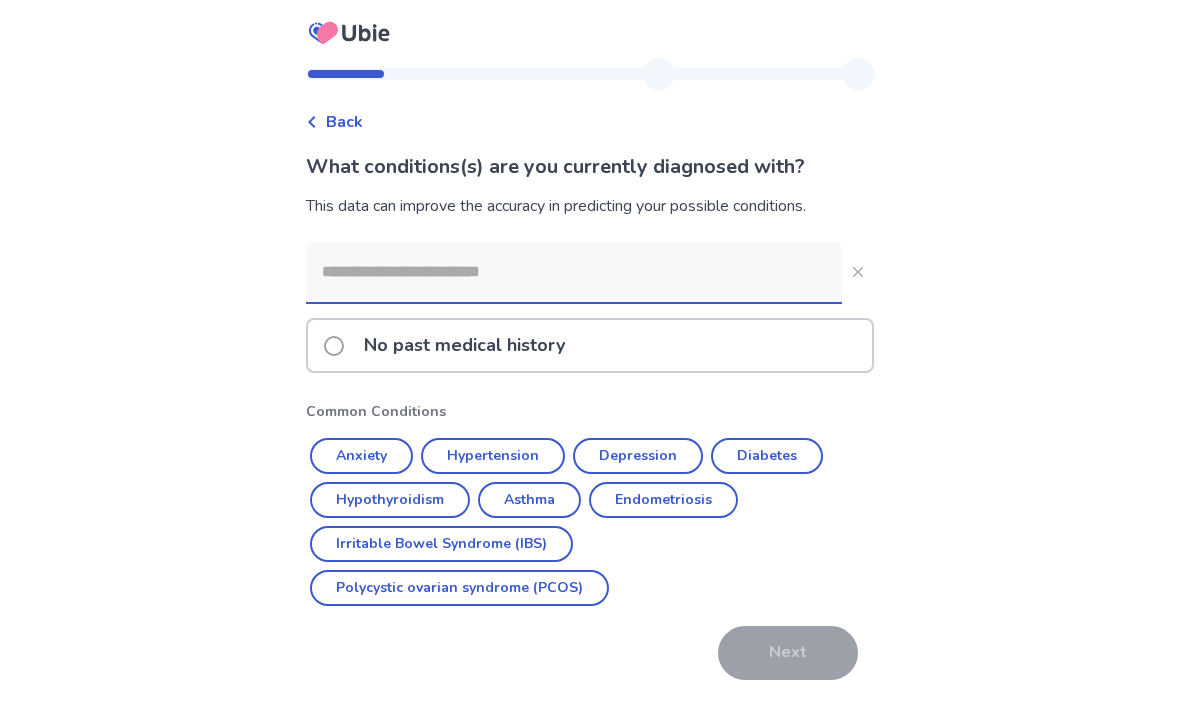 click on "No past medical history" at bounding box center [590, 345] 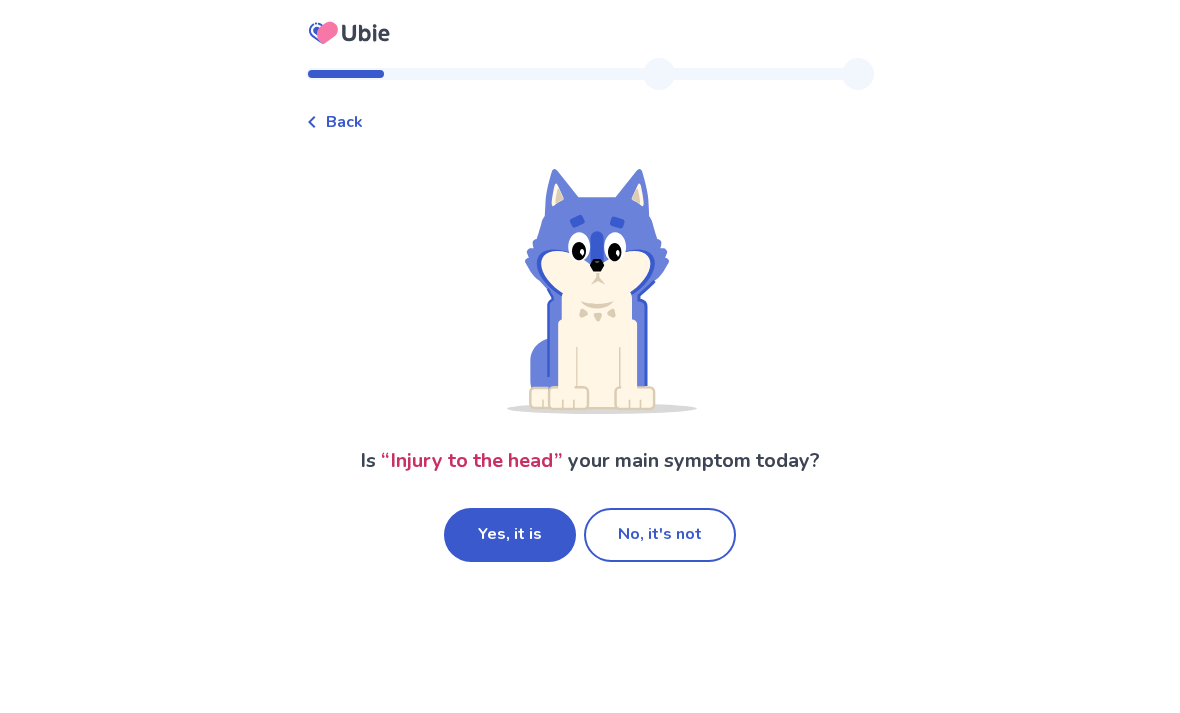click on "Yes, it is" at bounding box center (510, 535) 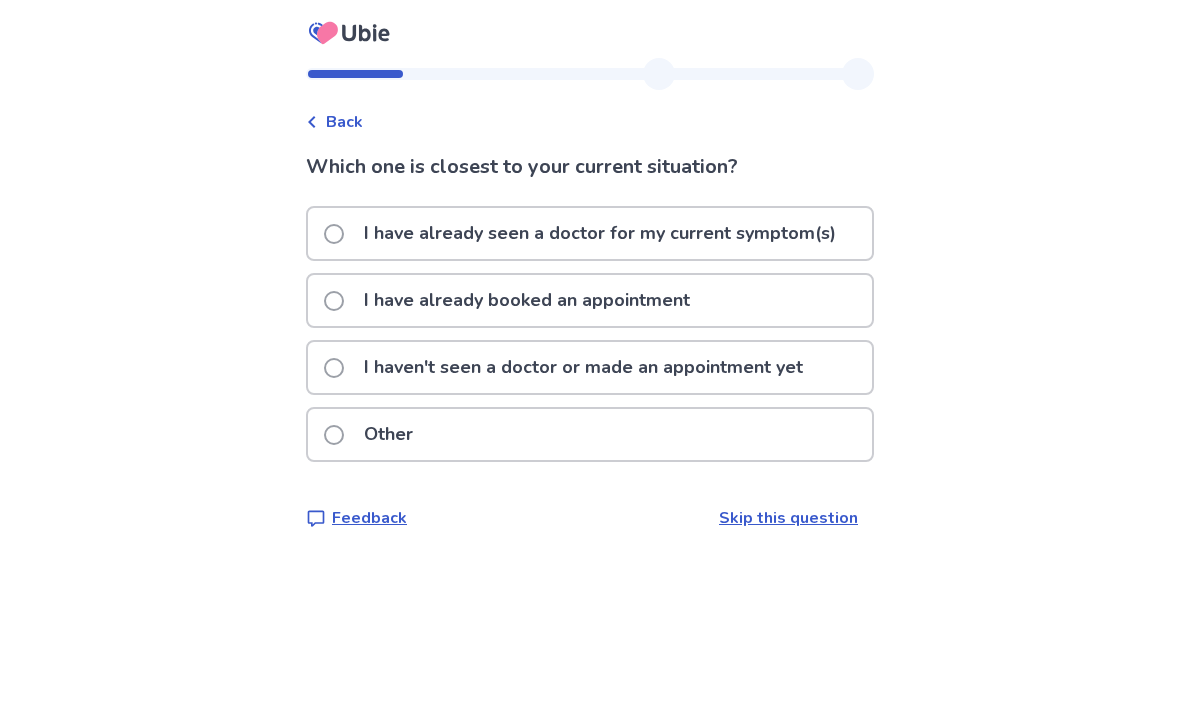 click on "I haven't seen a doctor or made an appointment yet" at bounding box center (583, 367) 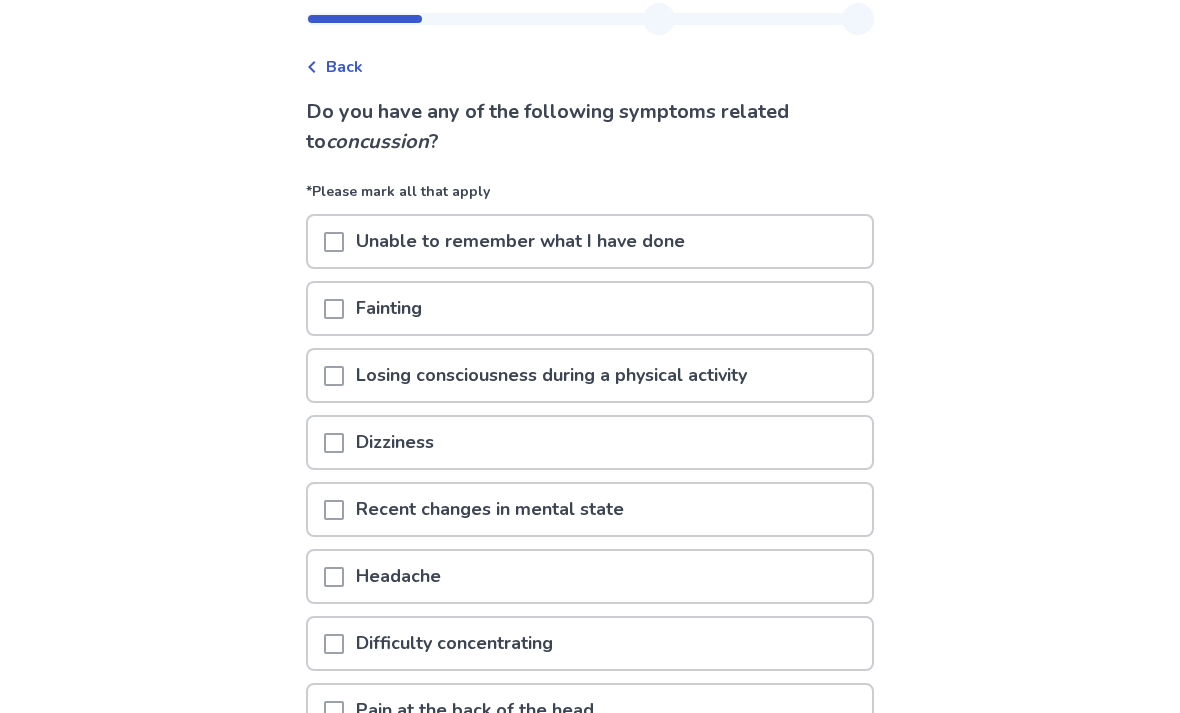 click on "Unable to remember what I have done" at bounding box center [590, 242] 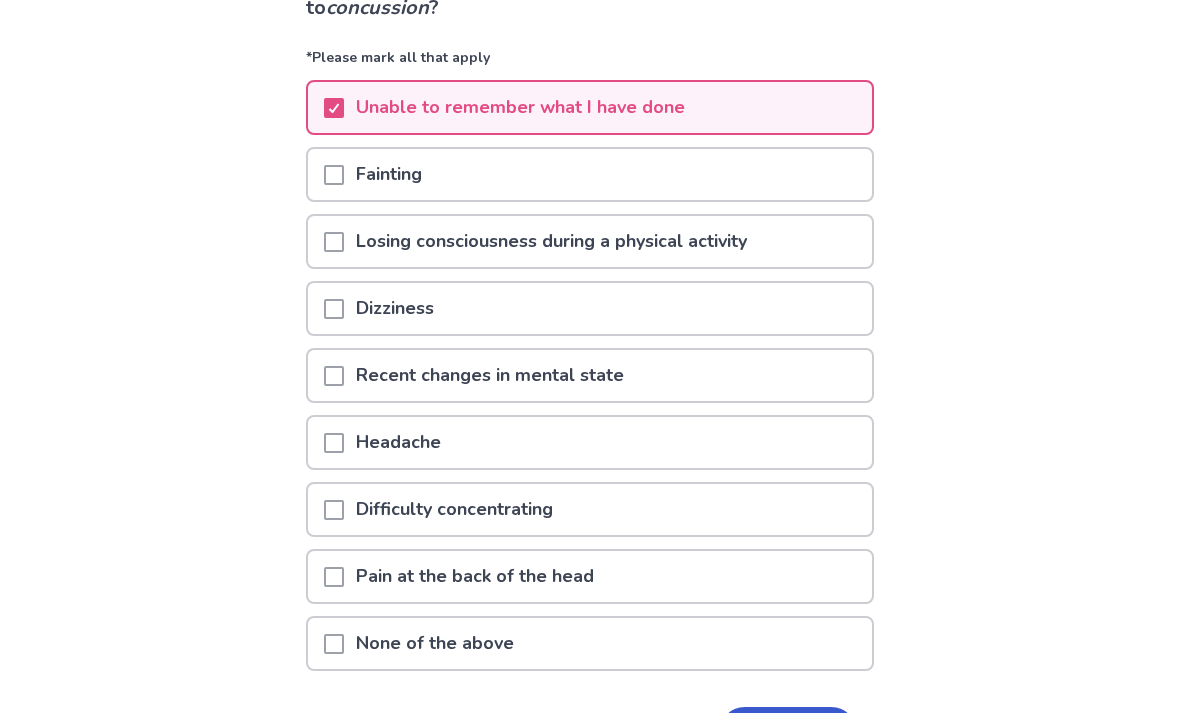 scroll, scrollTop: 194, scrollLeft: 0, axis: vertical 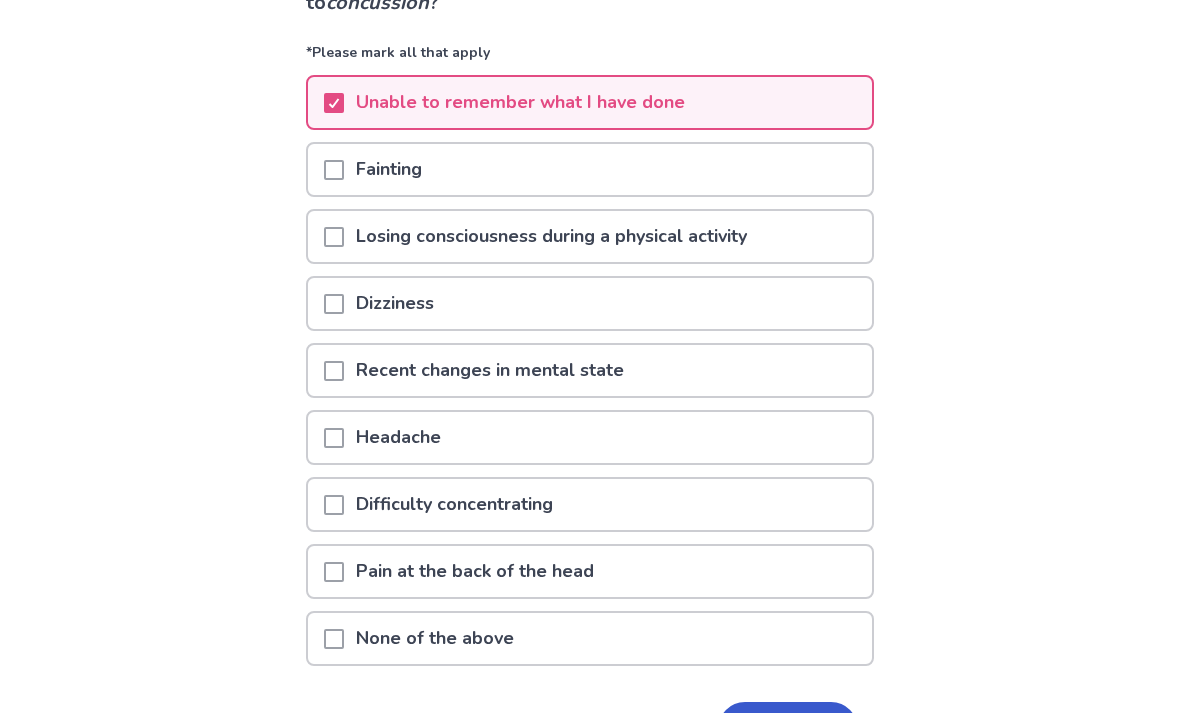 click on "Headache" at bounding box center (590, 437) 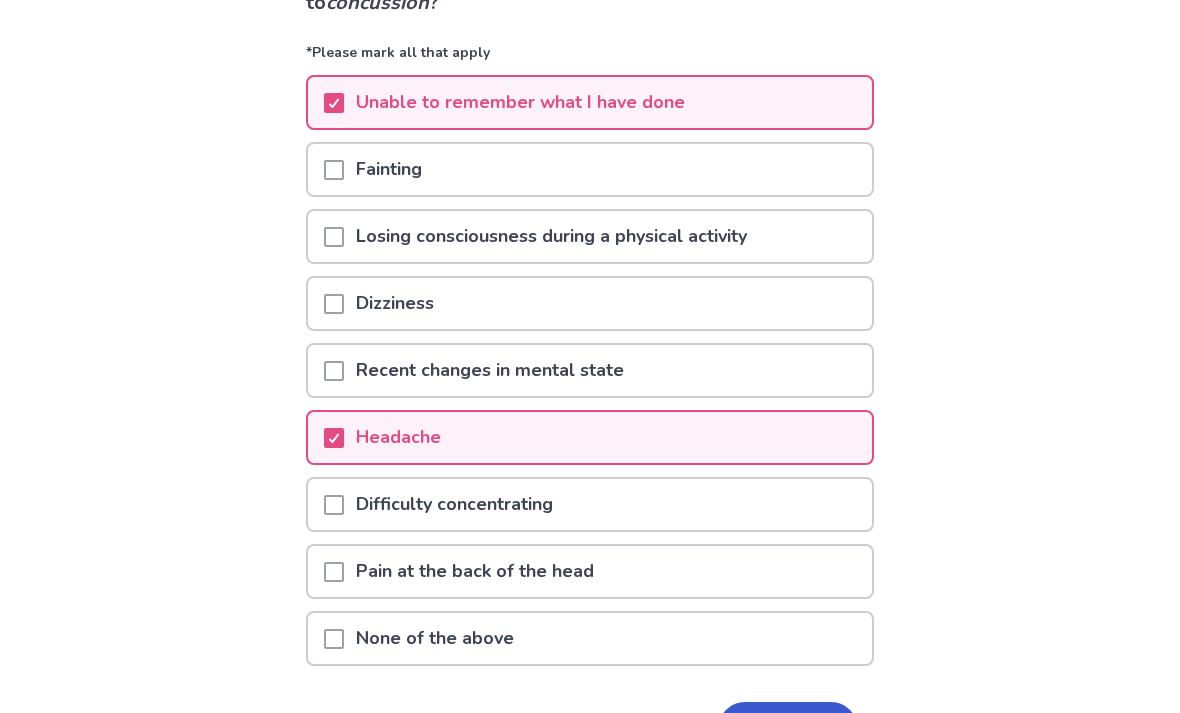 click on "Next" at bounding box center [788, 729] 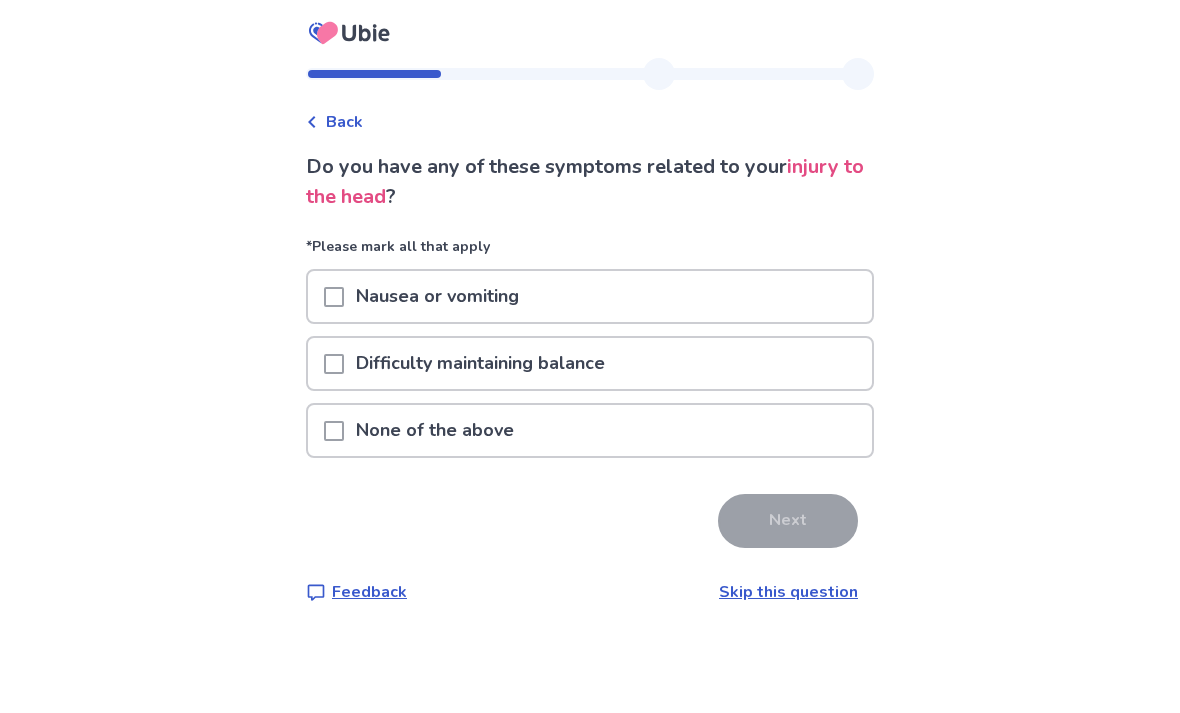click on "None of the above" at bounding box center (590, 430) 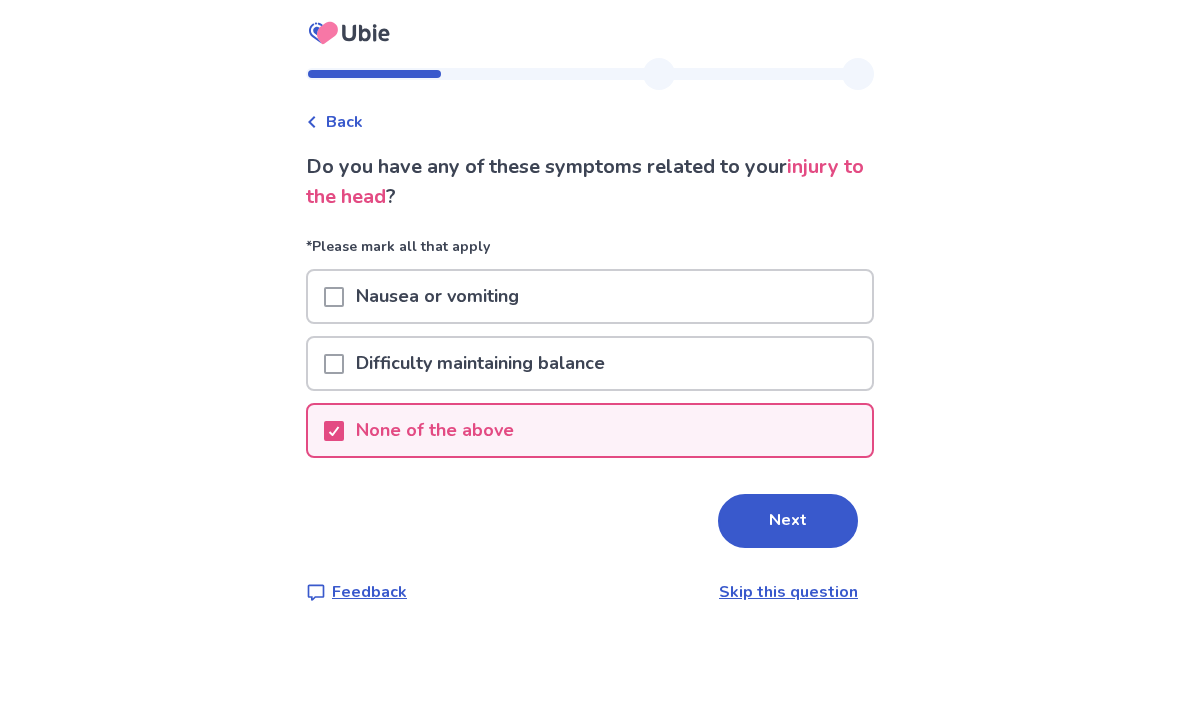click on "Next" at bounding box center (788, 521) 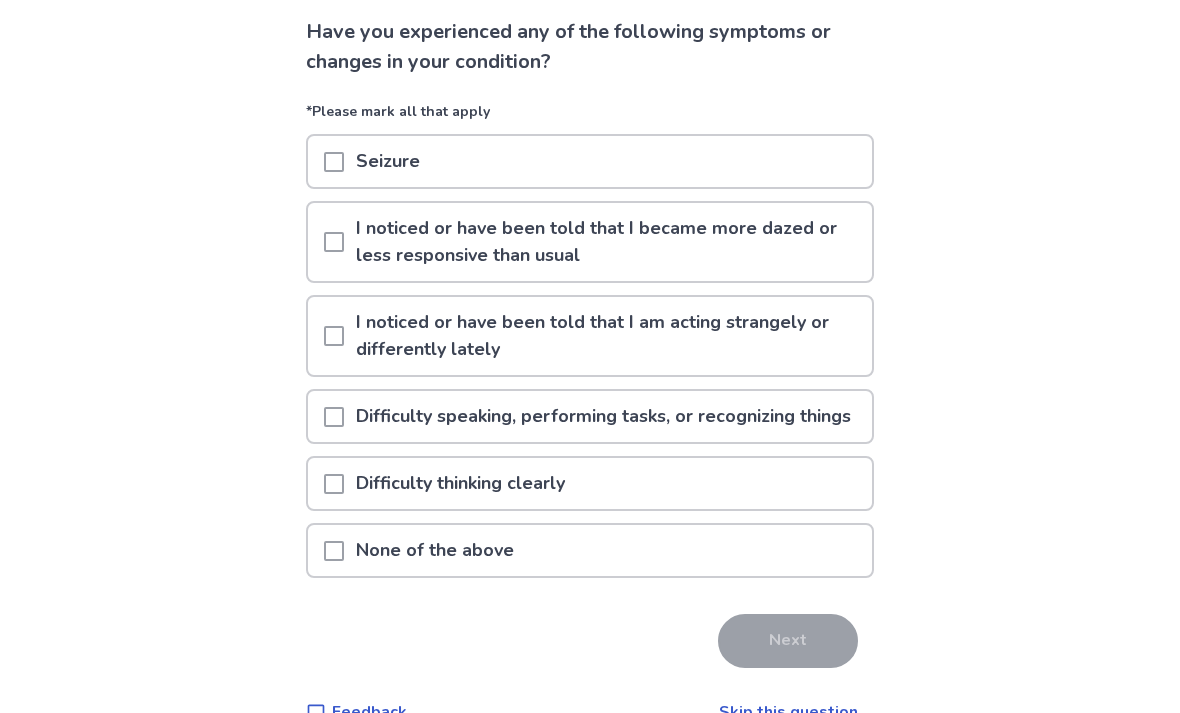 scroll, scrollTop: 135, scrollLeft: 0, axis: vertical 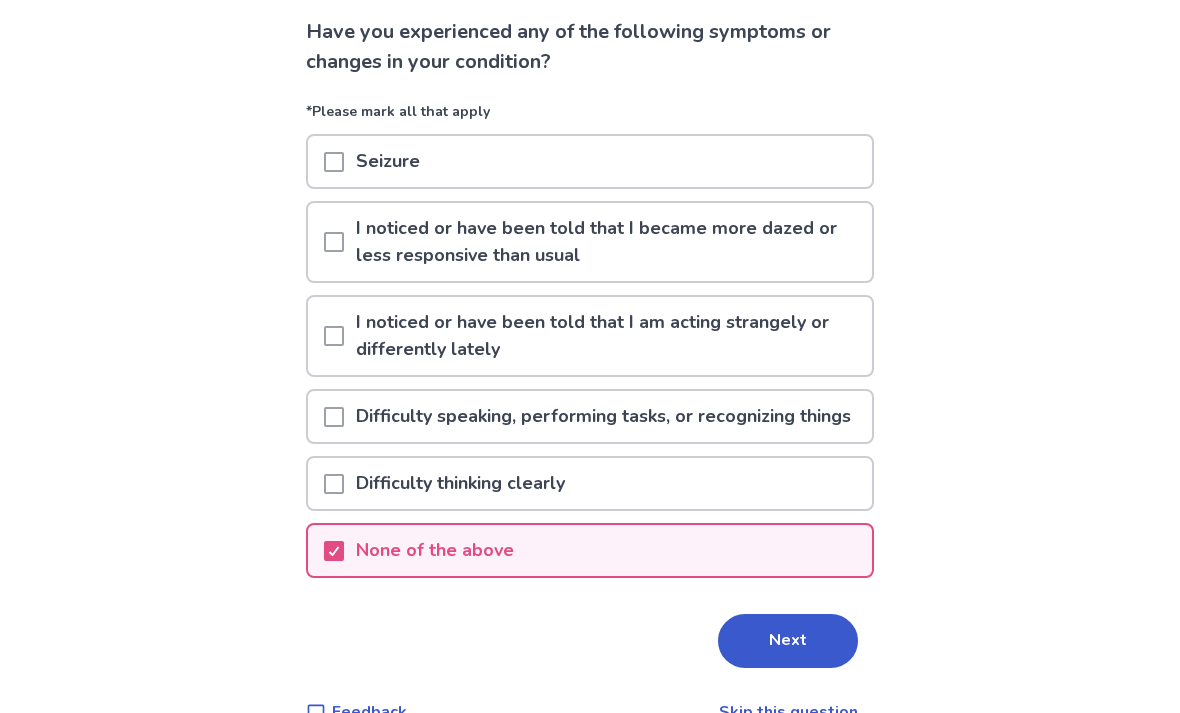 click on "Next" at bounding box center [788, 641] 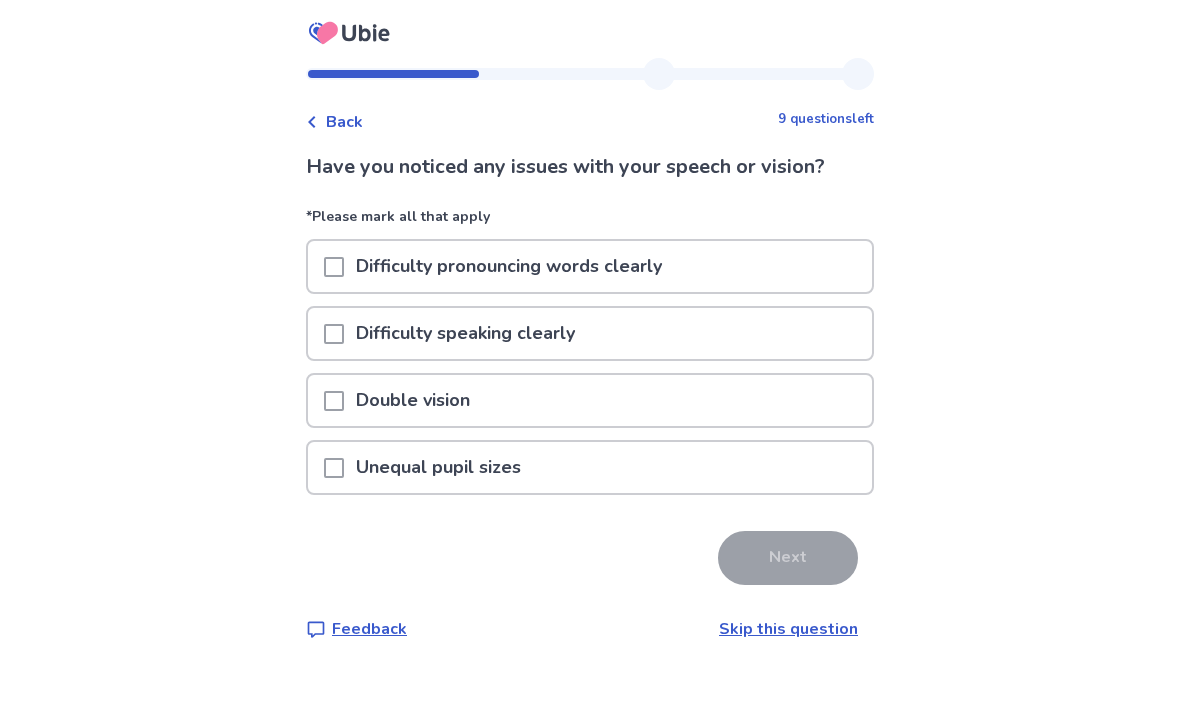 click on "Double vision" at bounding box center [590, 400] 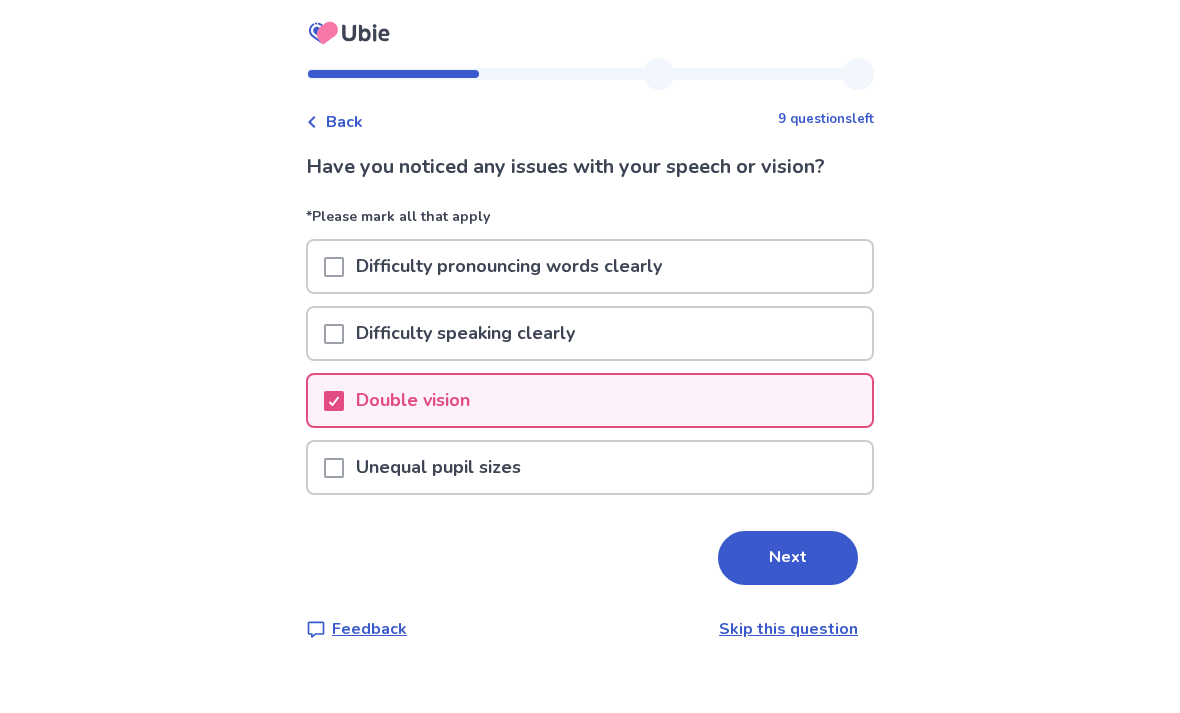 click on "Next" at bounding box center (788, 558) 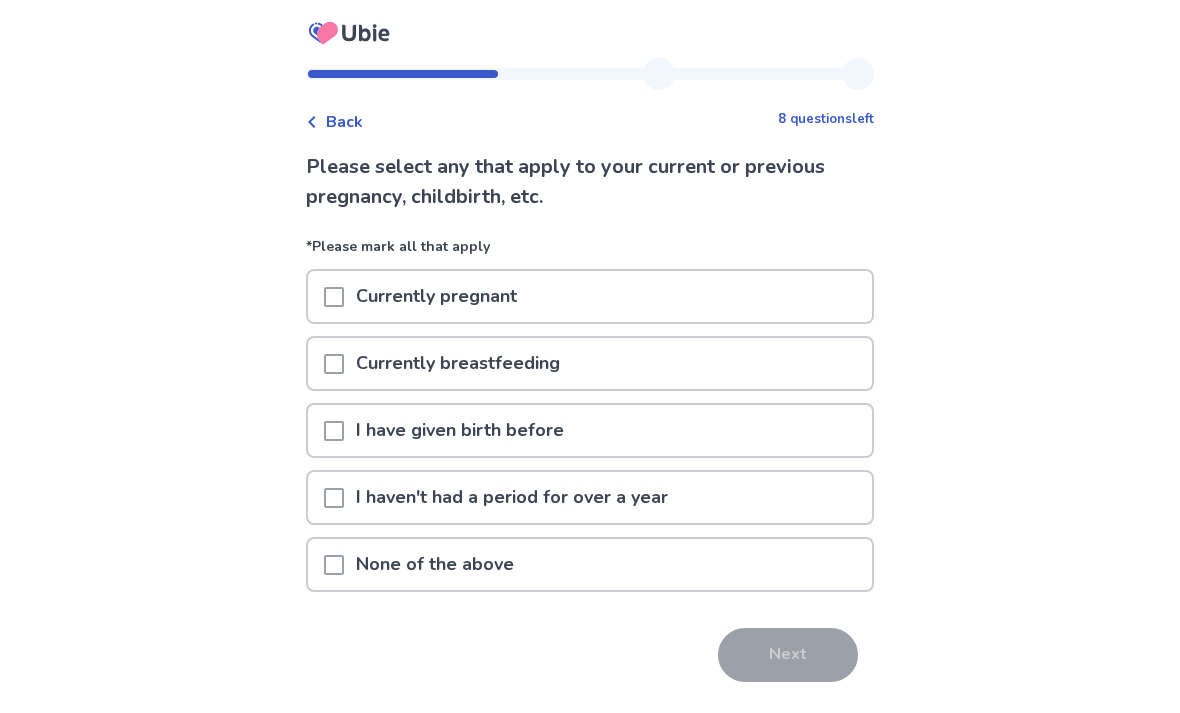 click on "None of the above" at bounding box center [590, 564] 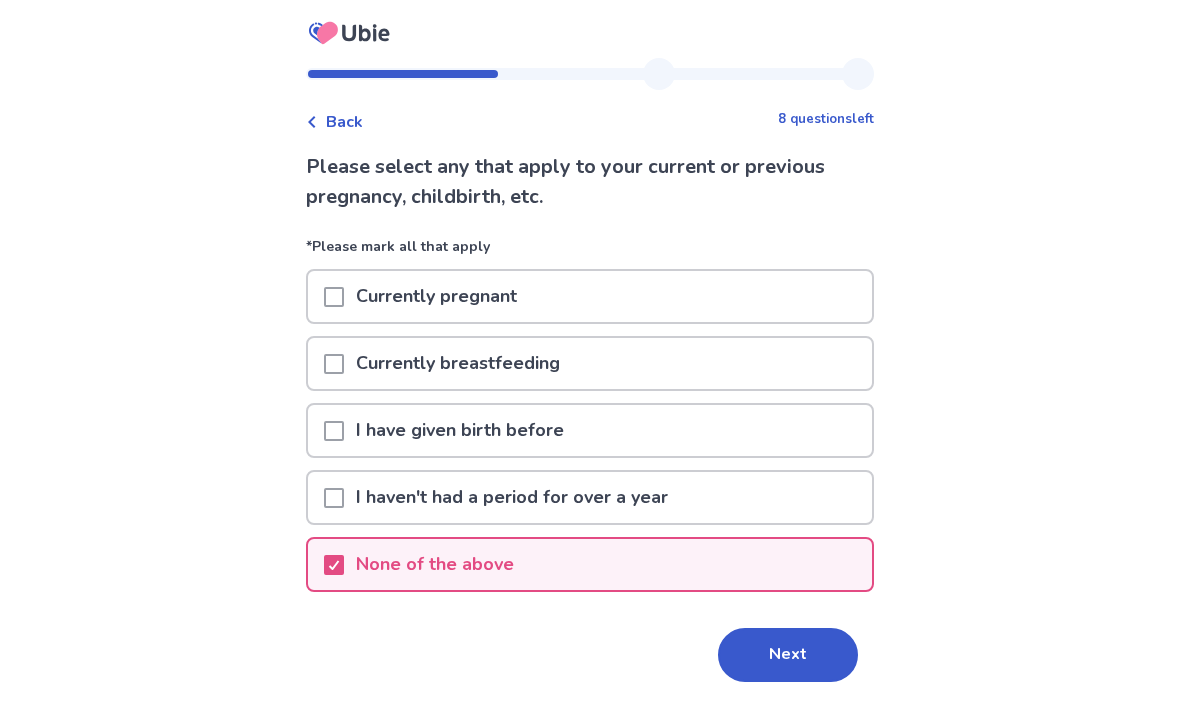 click on "Next" at bounding box center [788, 655] 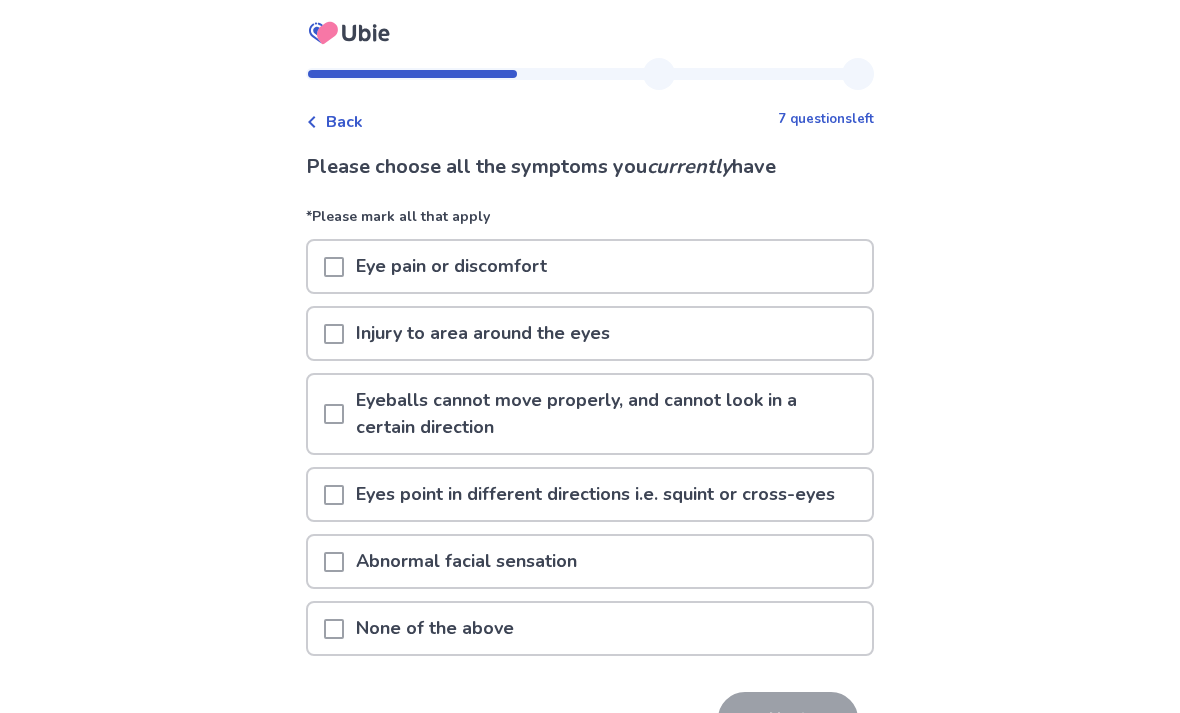 click on "None of the above" at bounding box center (590, 628) 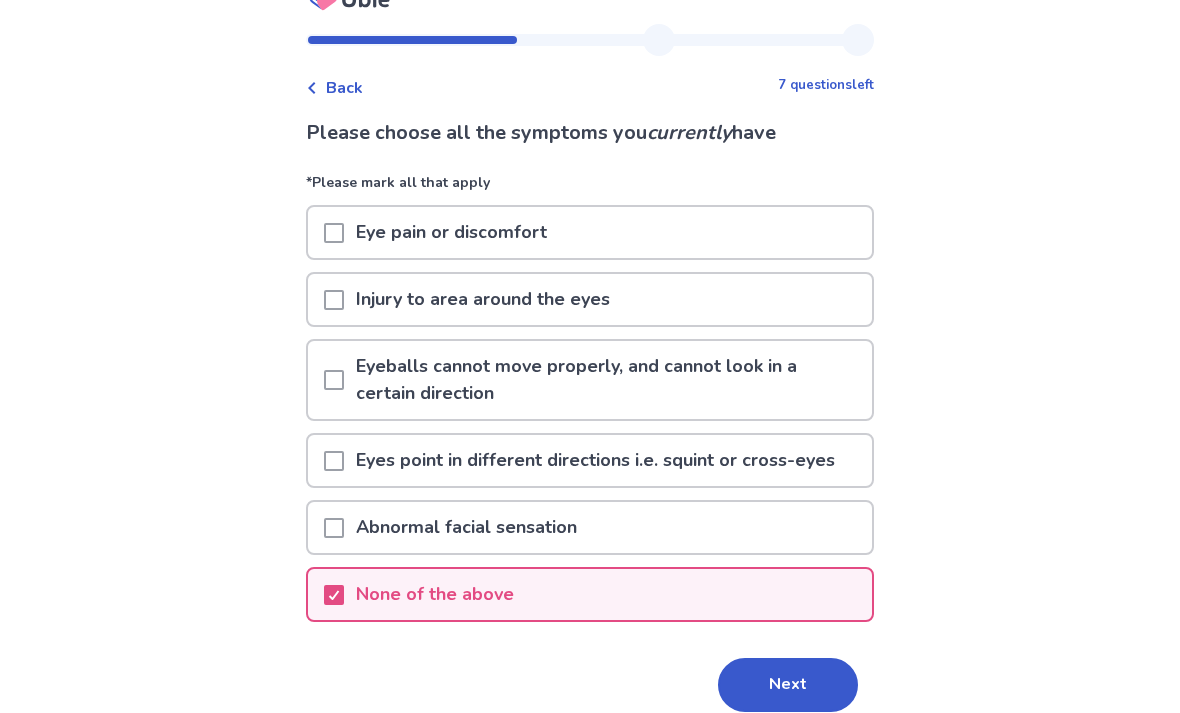 scroll, scrollTop: 33, scrollLeft: 0, axis: vertical 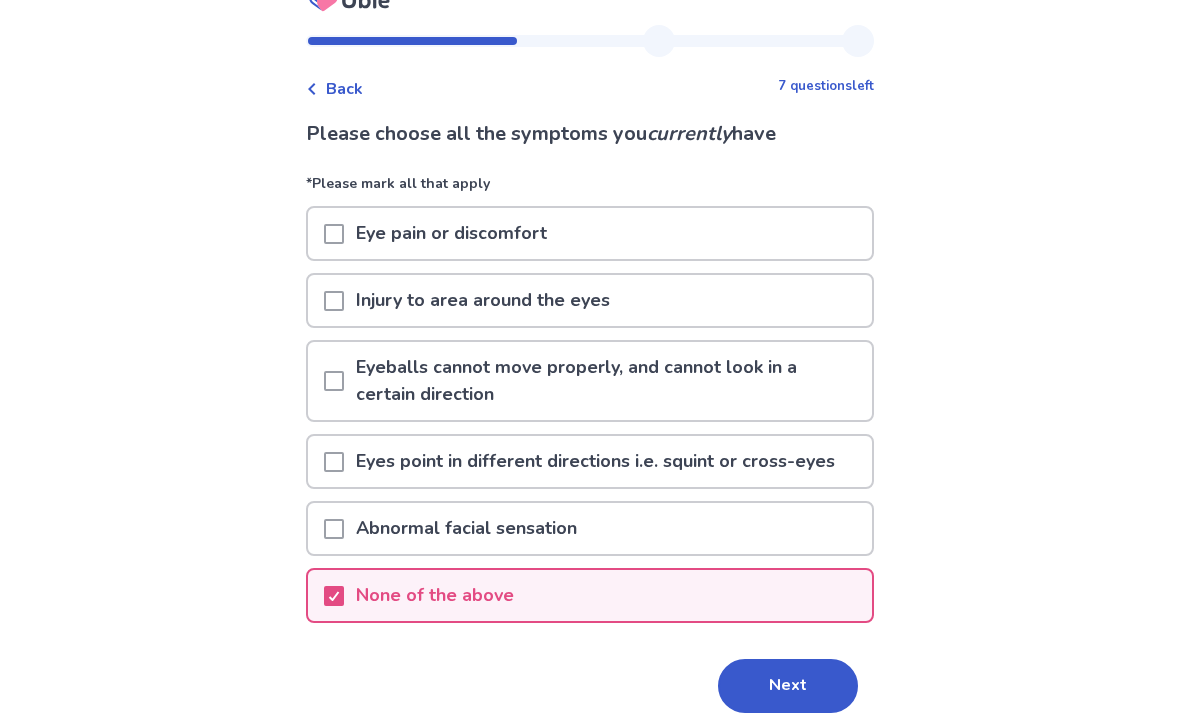 click on "Next" at bounding box center (788, 686) 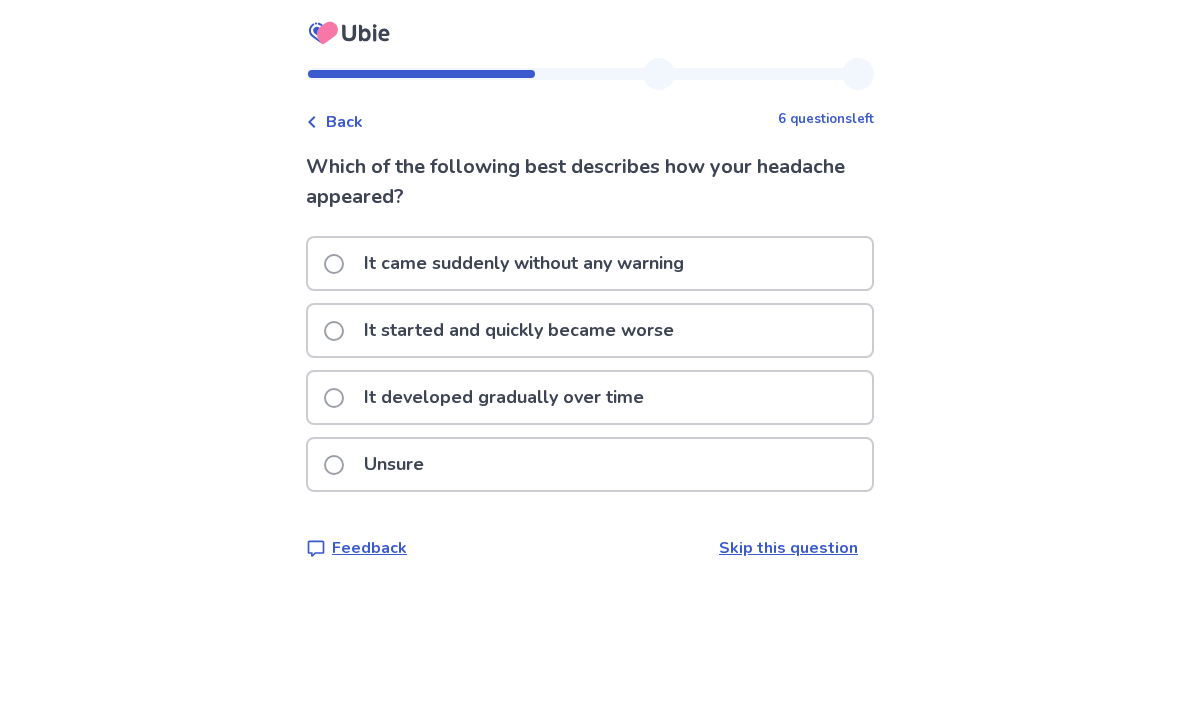 click on "It came suddenly without any warning" at bounding box center (590, 263) 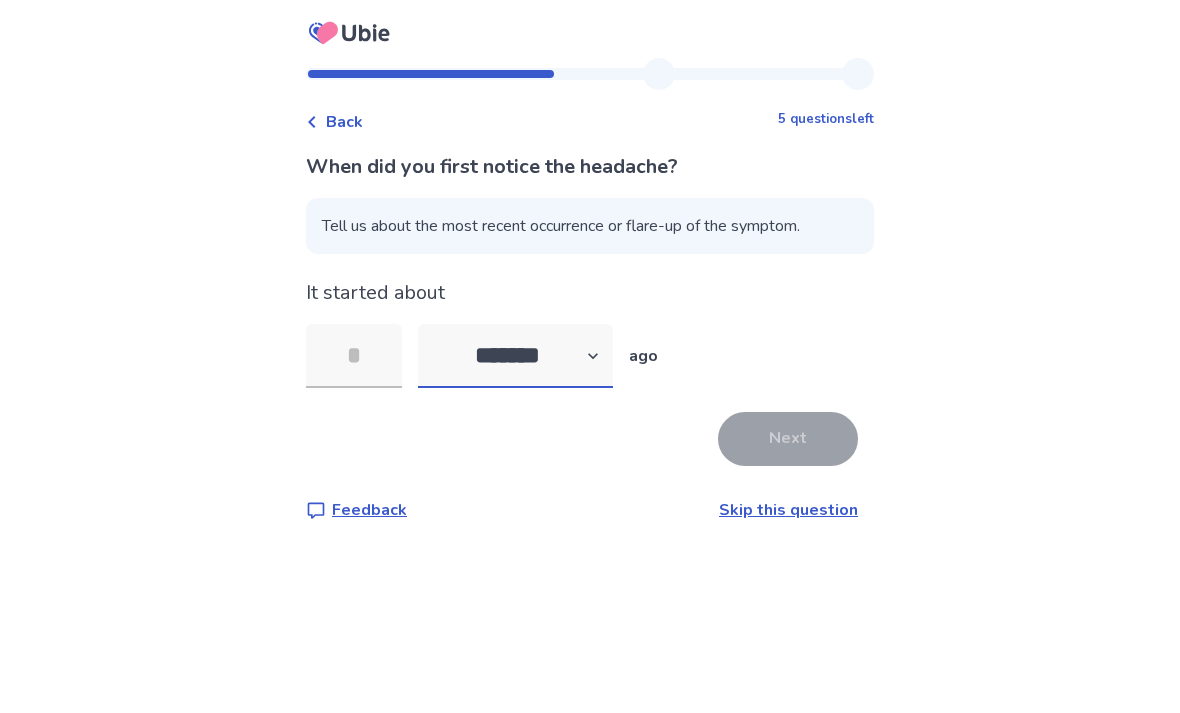 click on "******* ****** ******* ******** *******" at bounding box center [515, 356] 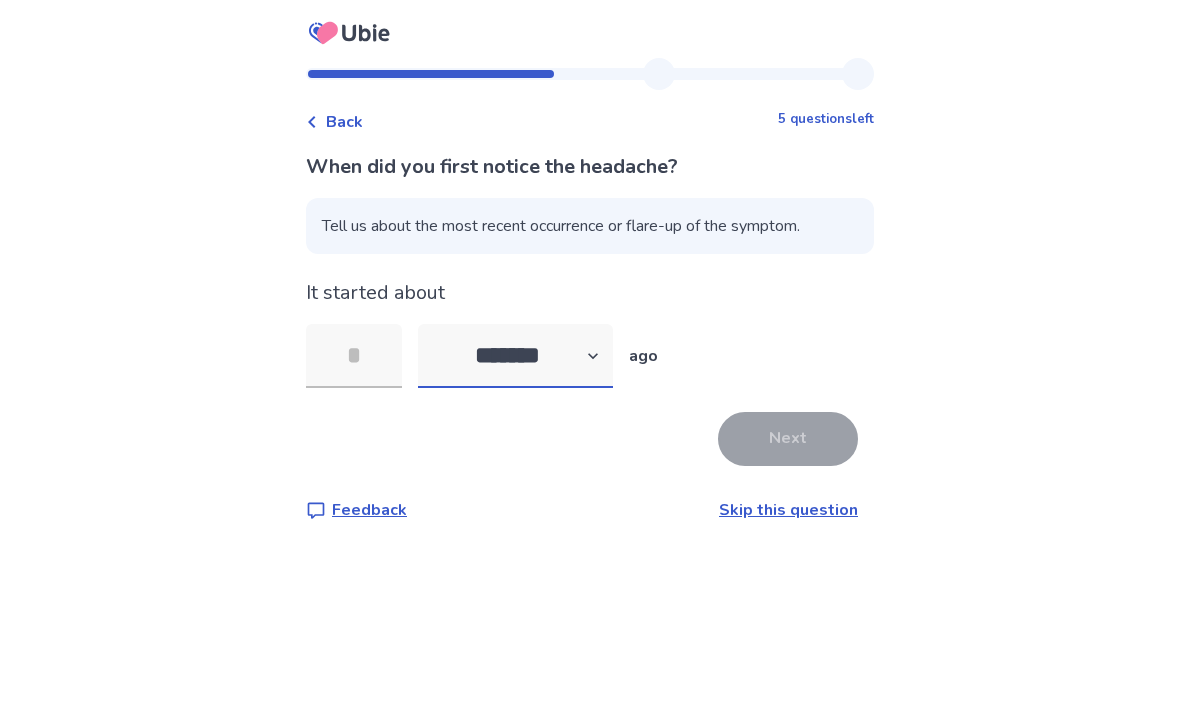 select on "*" 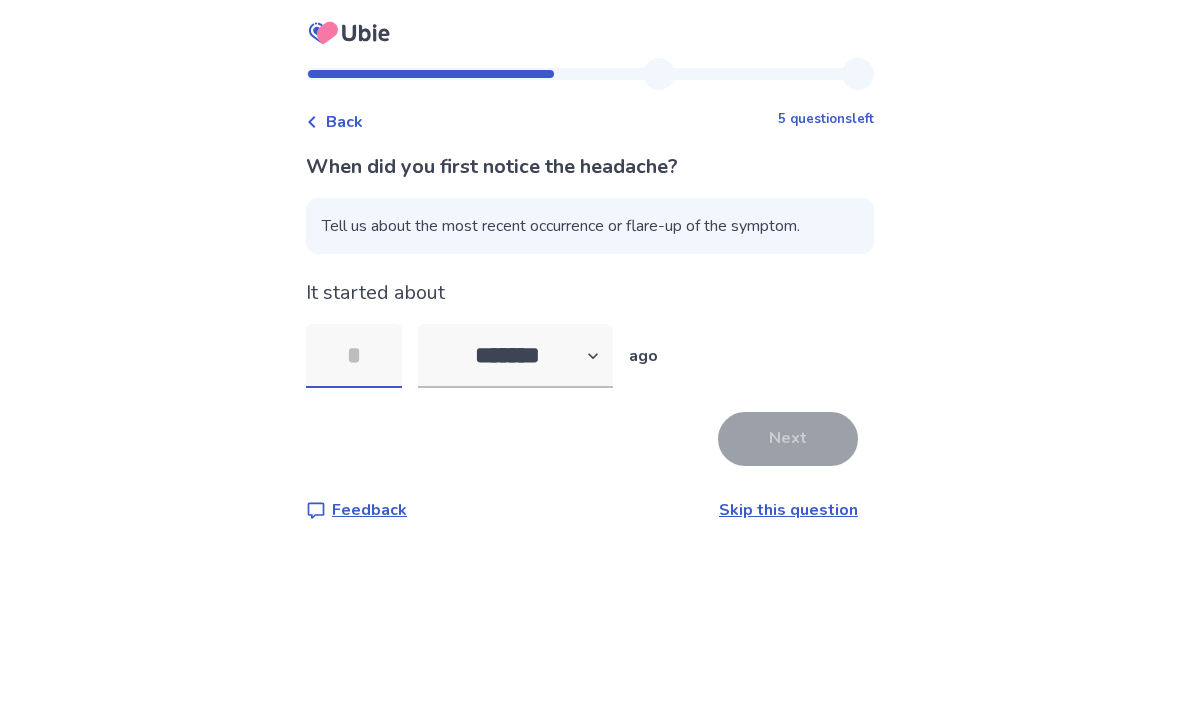 click at bounding box center [354, 356] 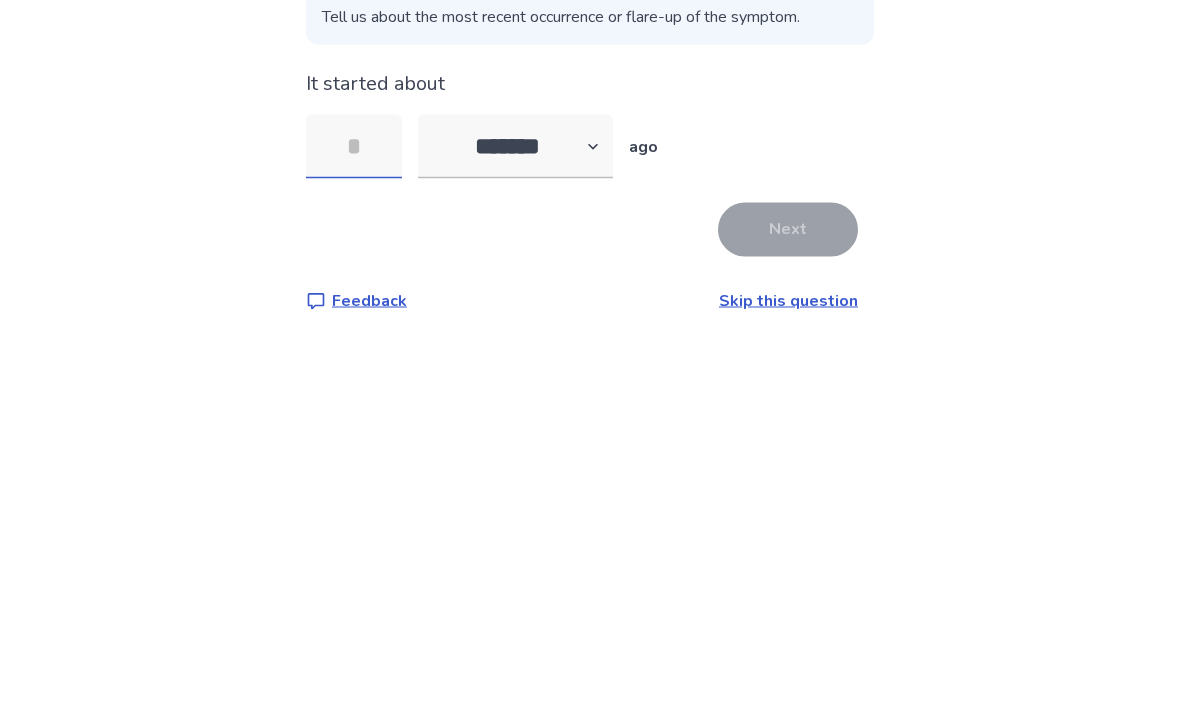 type on "*" 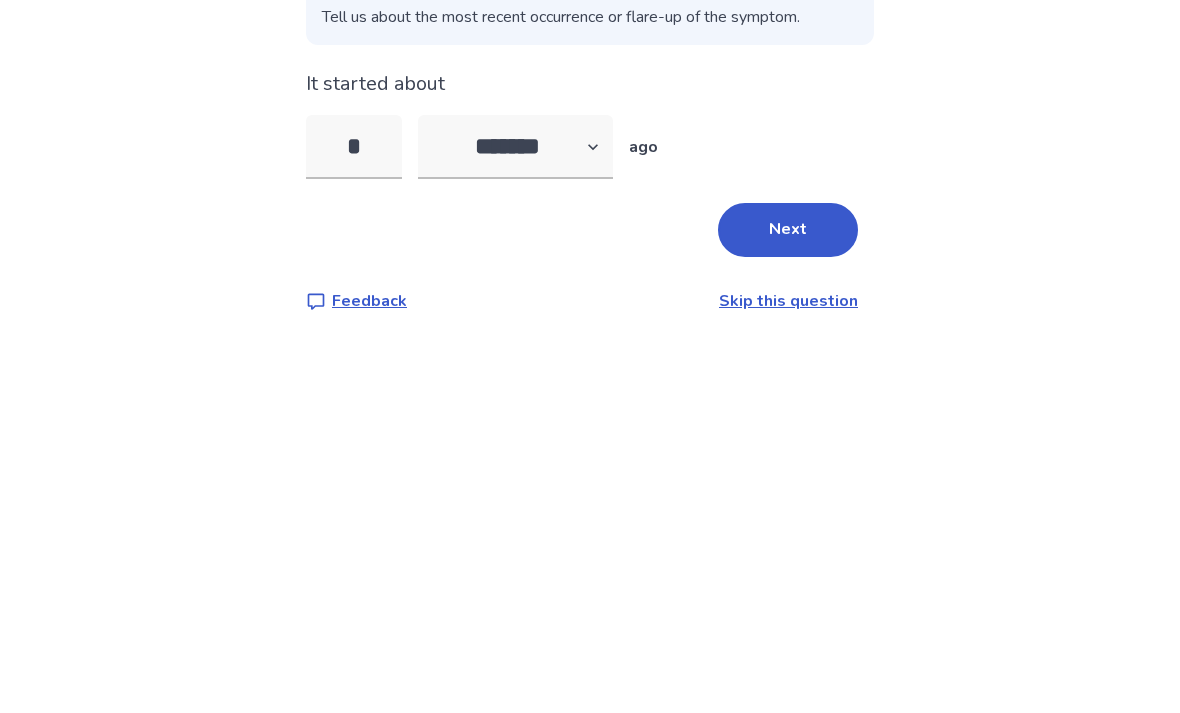 click on "Next" at bounding box center [788, 439] 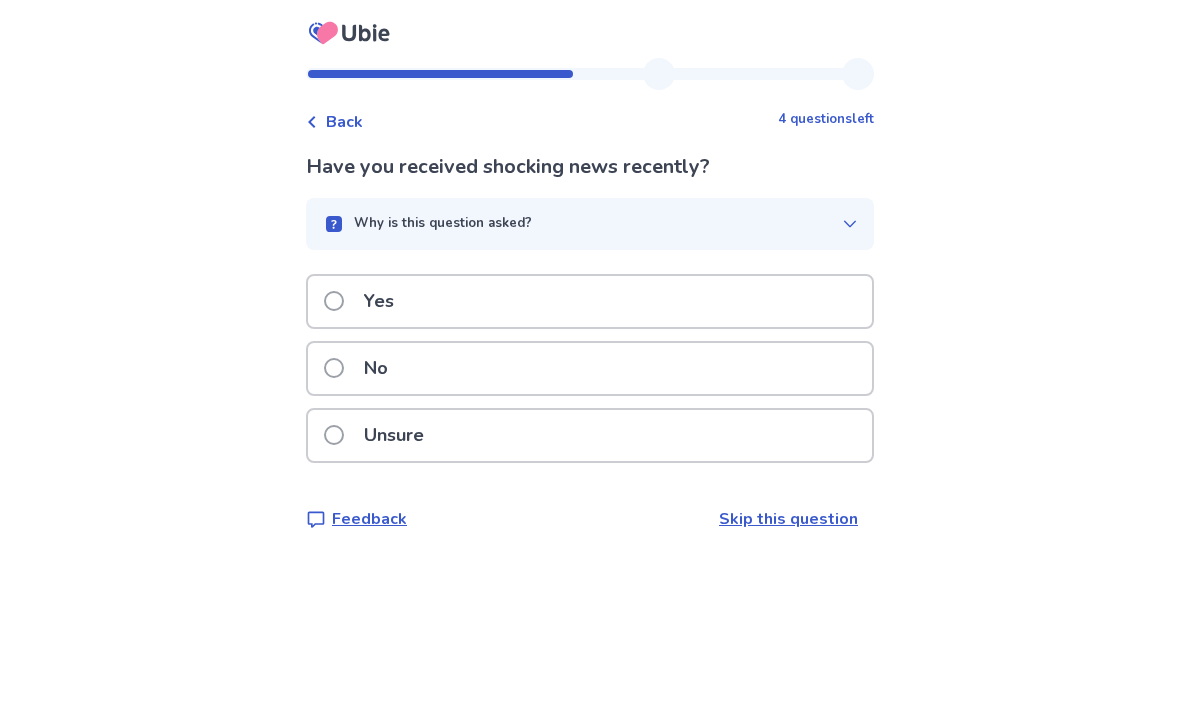 click on "No" at bounding box center [590, 368] 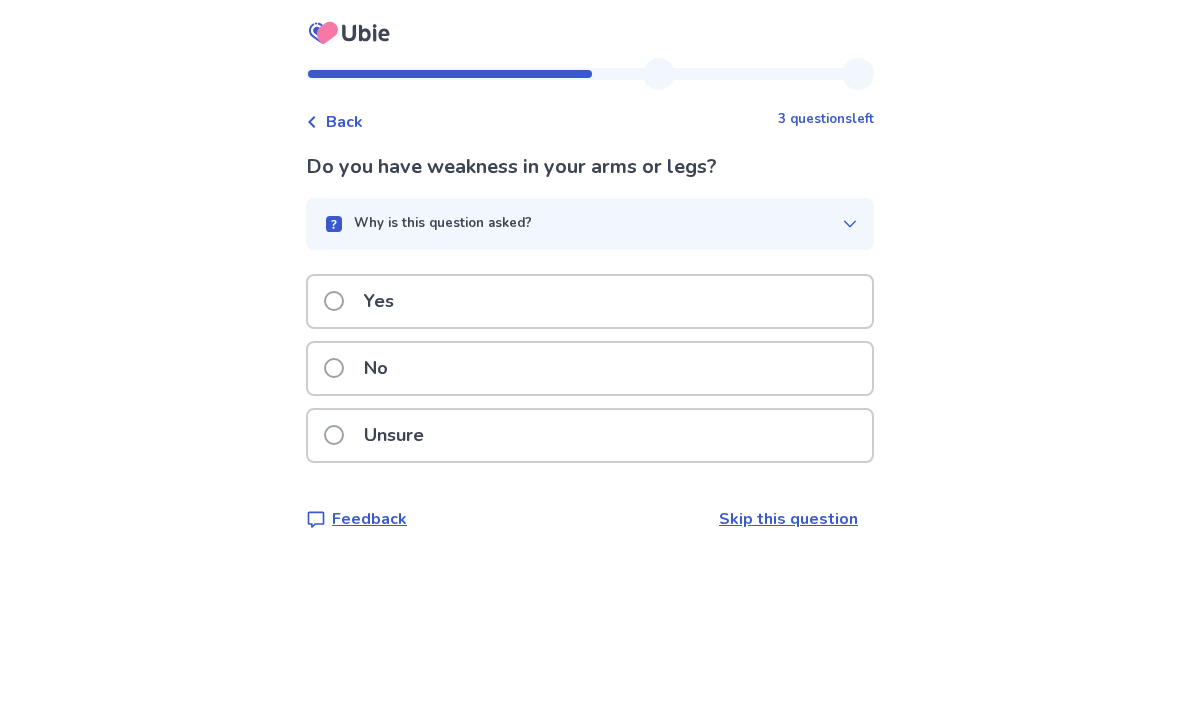 click on "No" at bounding box center [590, 368] 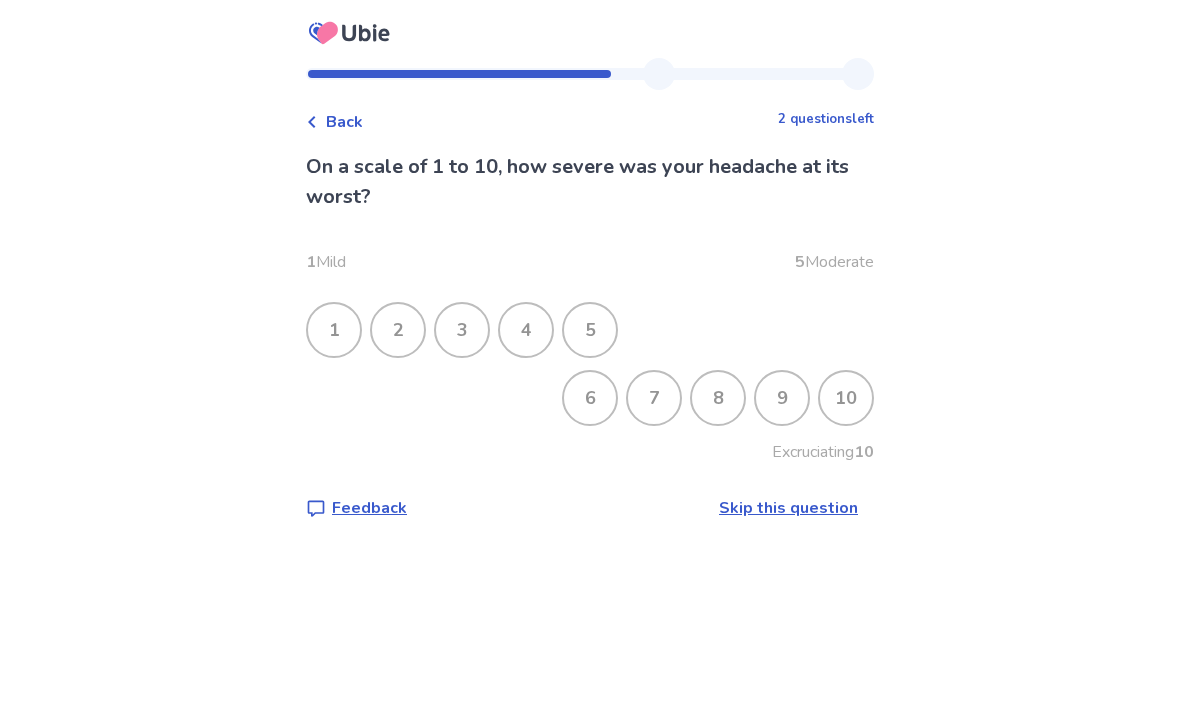 click on "5" at bounding box center (590, 330) 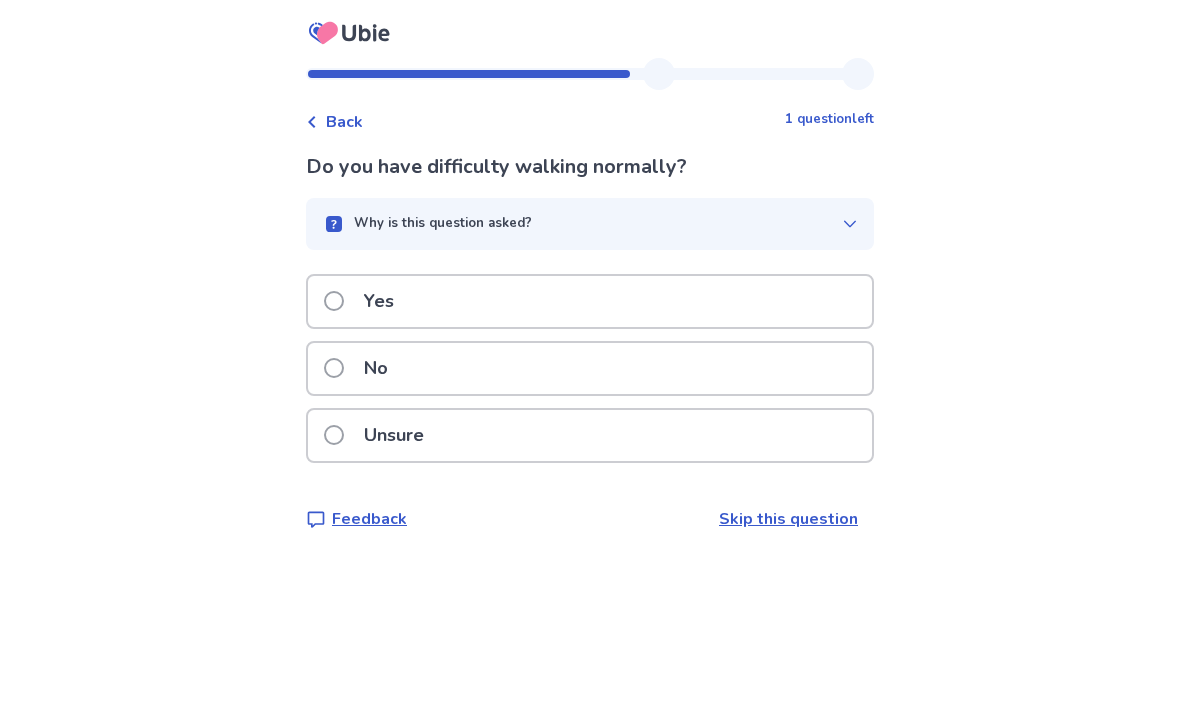 click on "Yes" at bounding box center [590, 301] 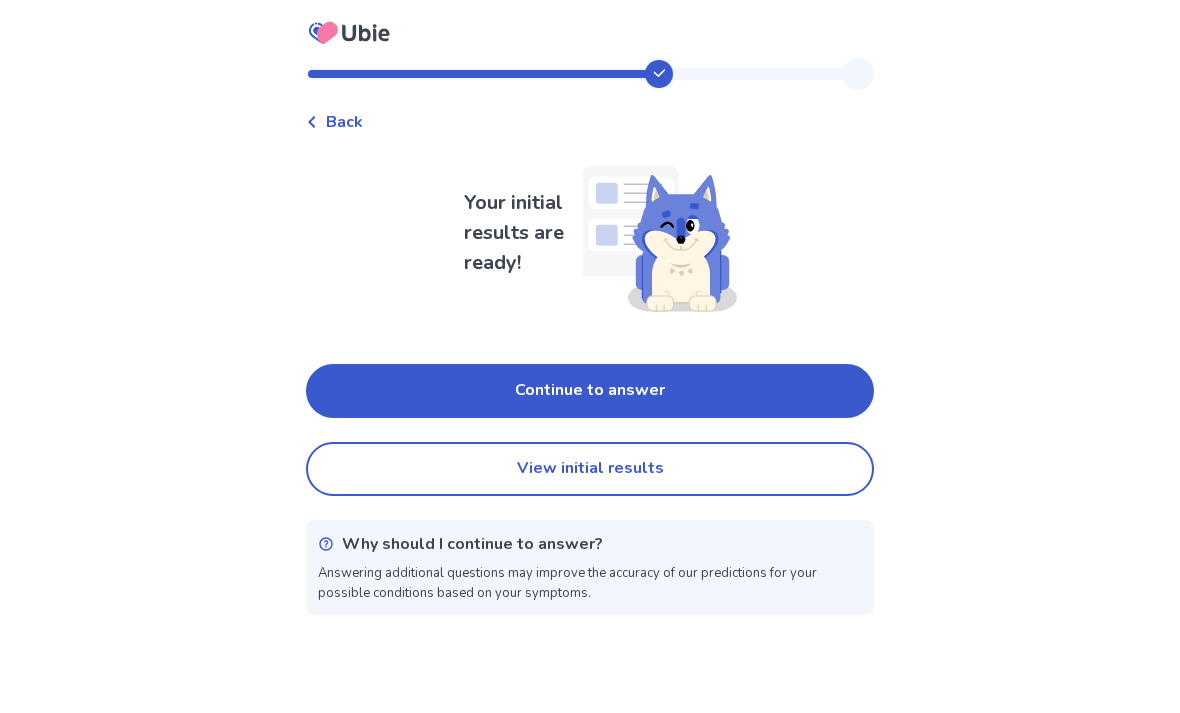 click on "Back" at bounding box center (334, 122) 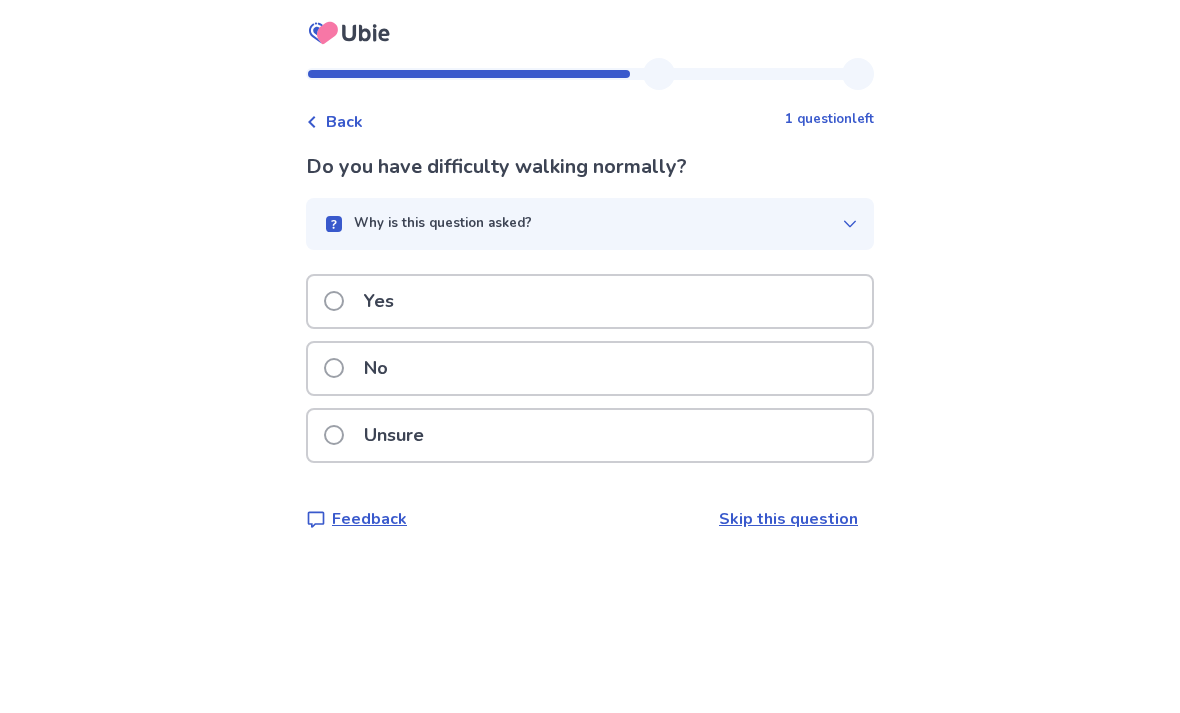 click on "No" at bounding box center [590, 368] 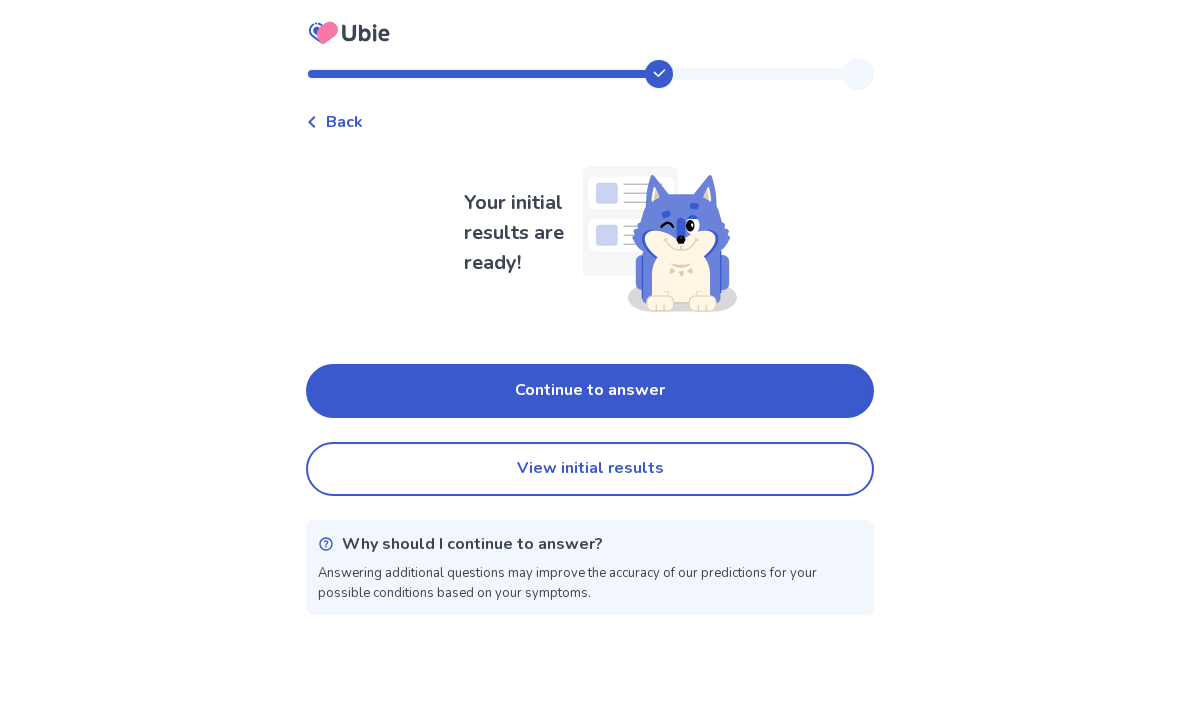 click on "Continue to answer" at bounding box center (590, 391) 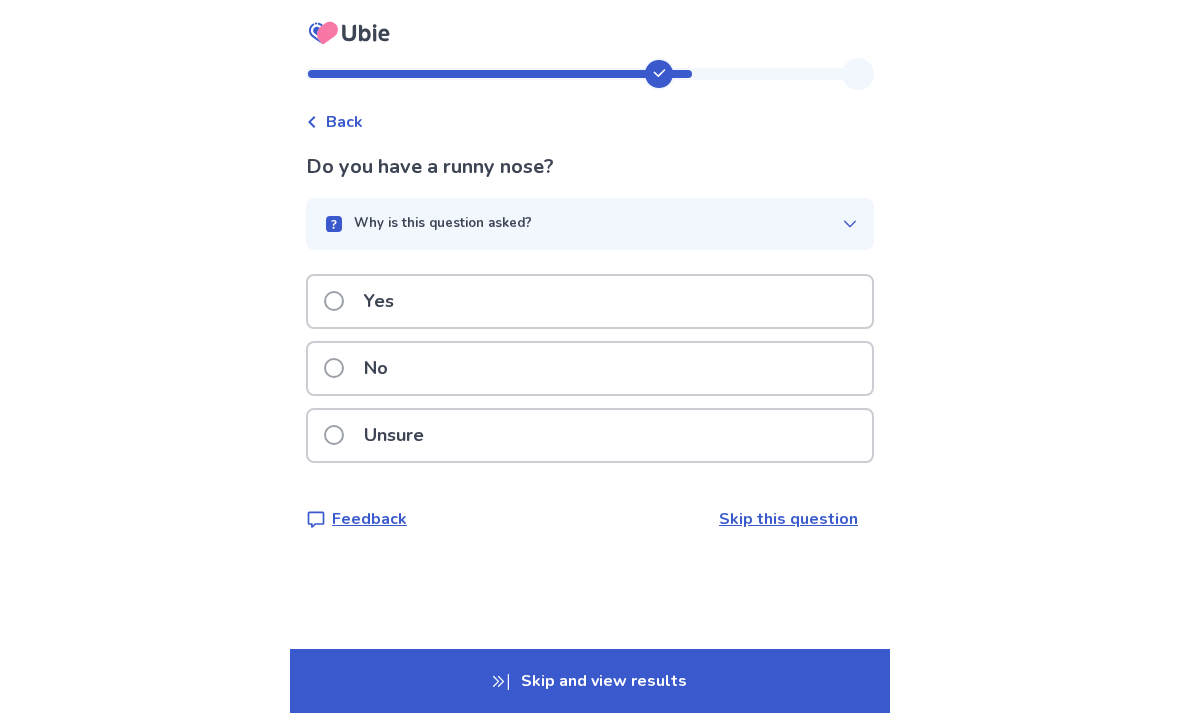click on "No" at bounding box center (590, 368) 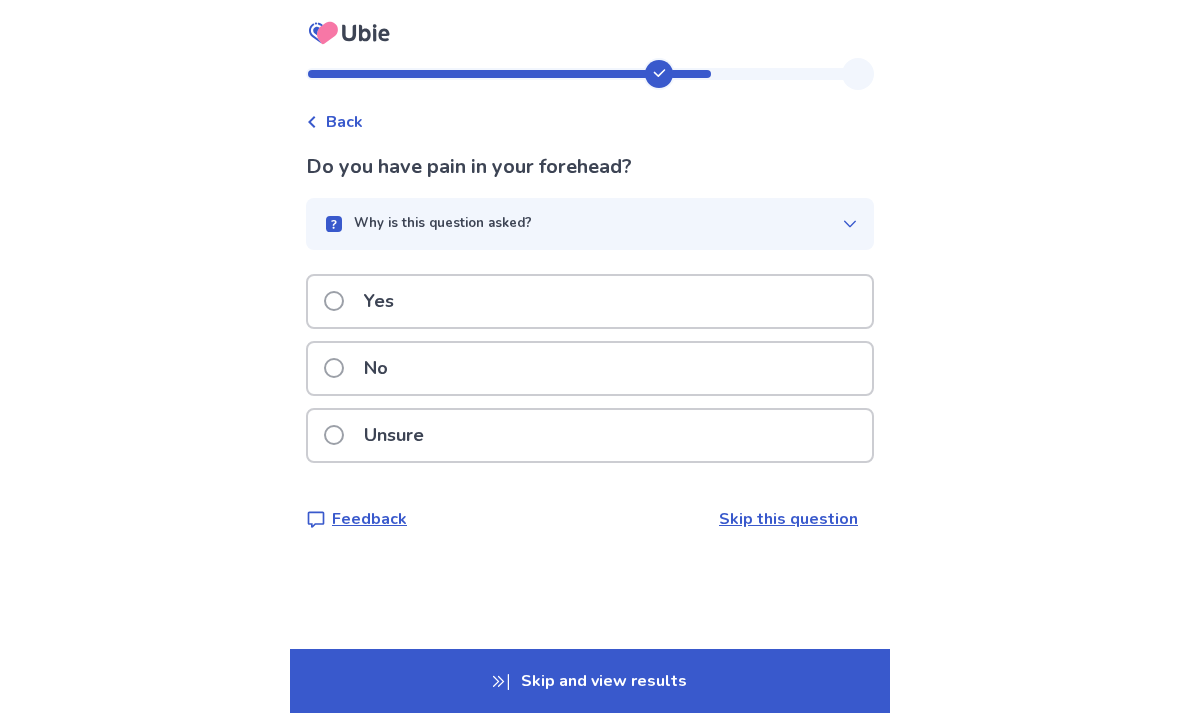 click on "Yes" at bounding box center [590, 301] 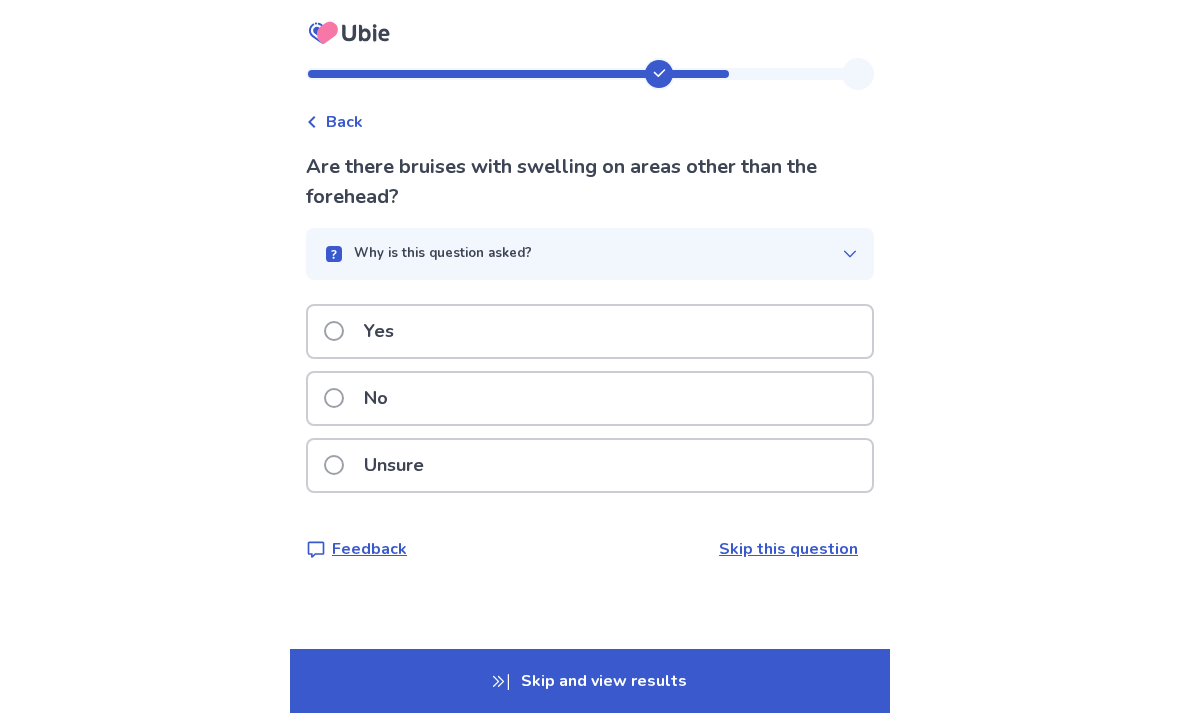 click on "No" at bounding box center (590, 398) 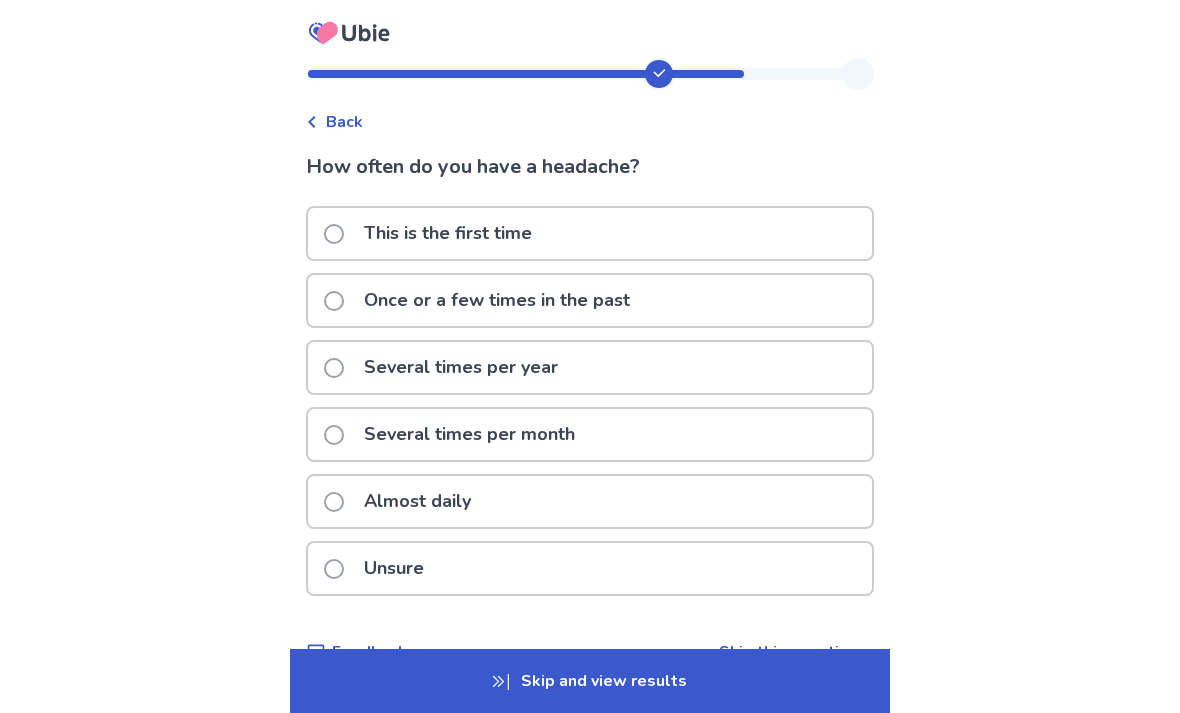 click on "Once or a few times in the past" at bounding box center (590, 300) 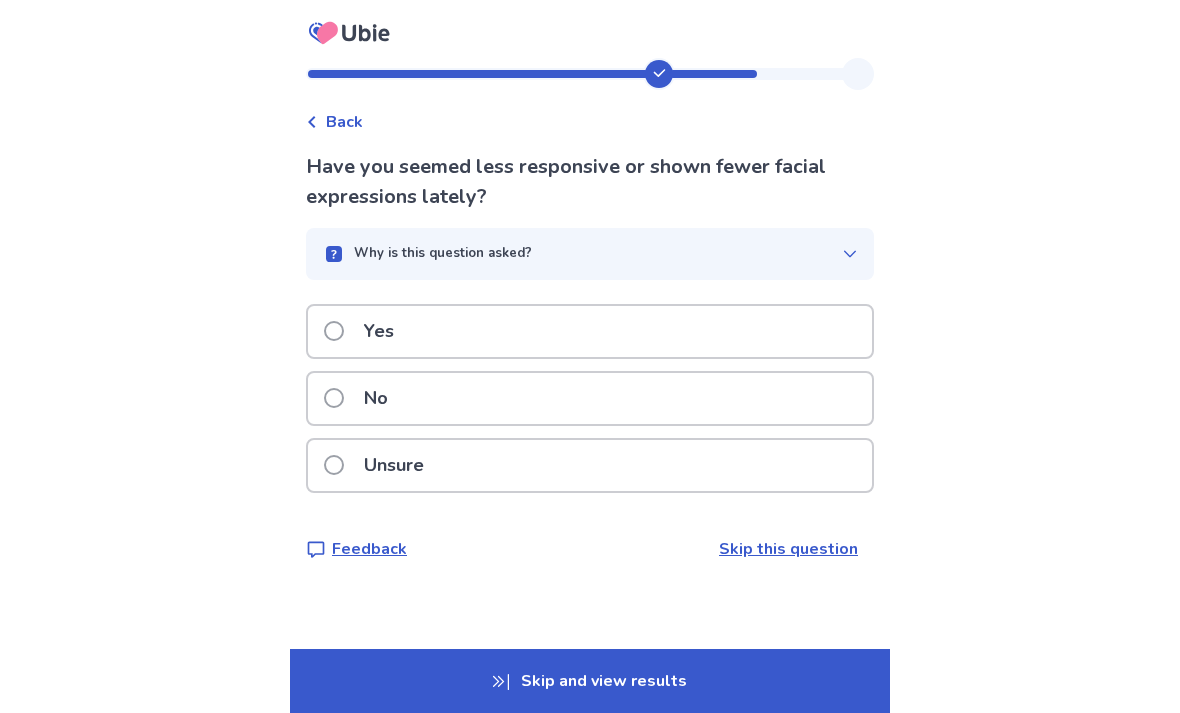 click on "Unsure" at bounding box center [590, 471] 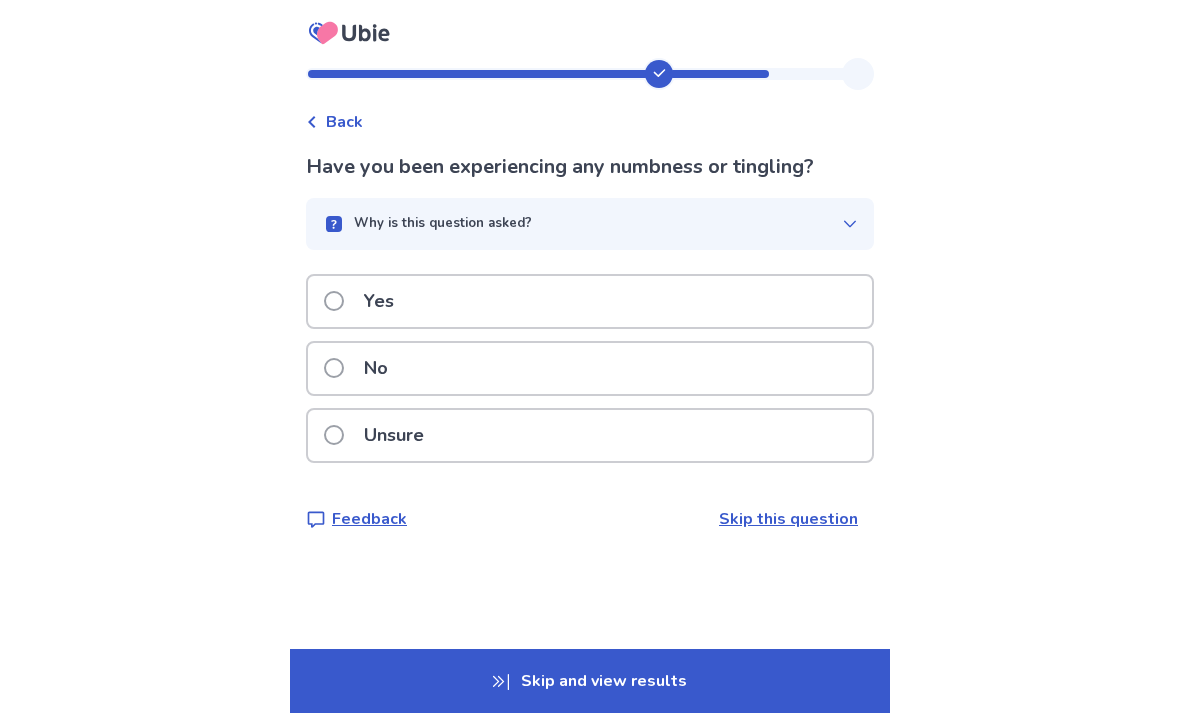 click on "No" at bounding box center [590, 368] 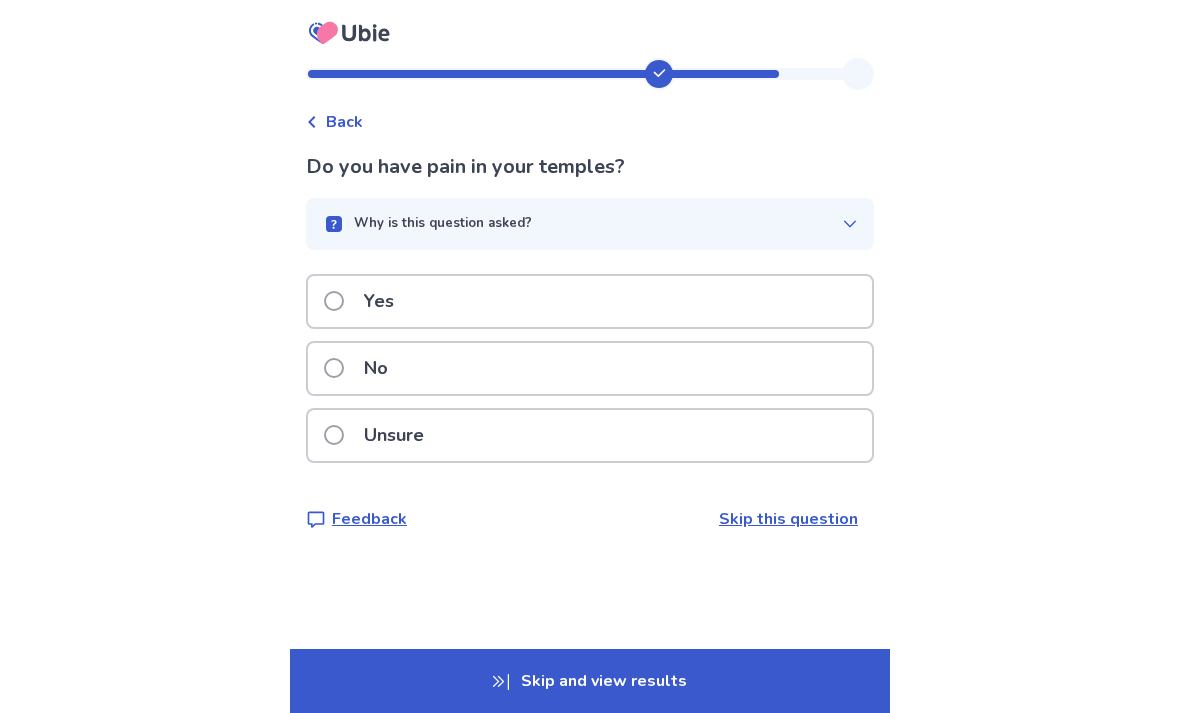 click on "Unsure" at bounding box center [590, 435] 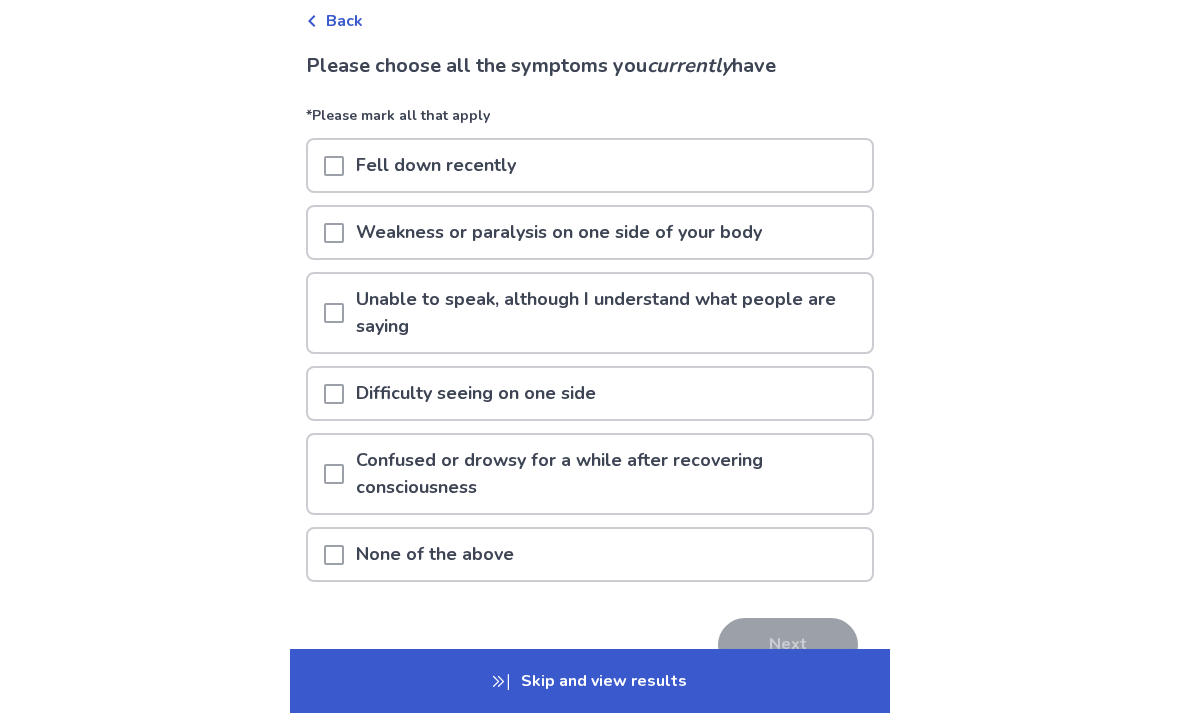 scroll, scrollTop: 106, scrollLeft: 0, axis: vertical 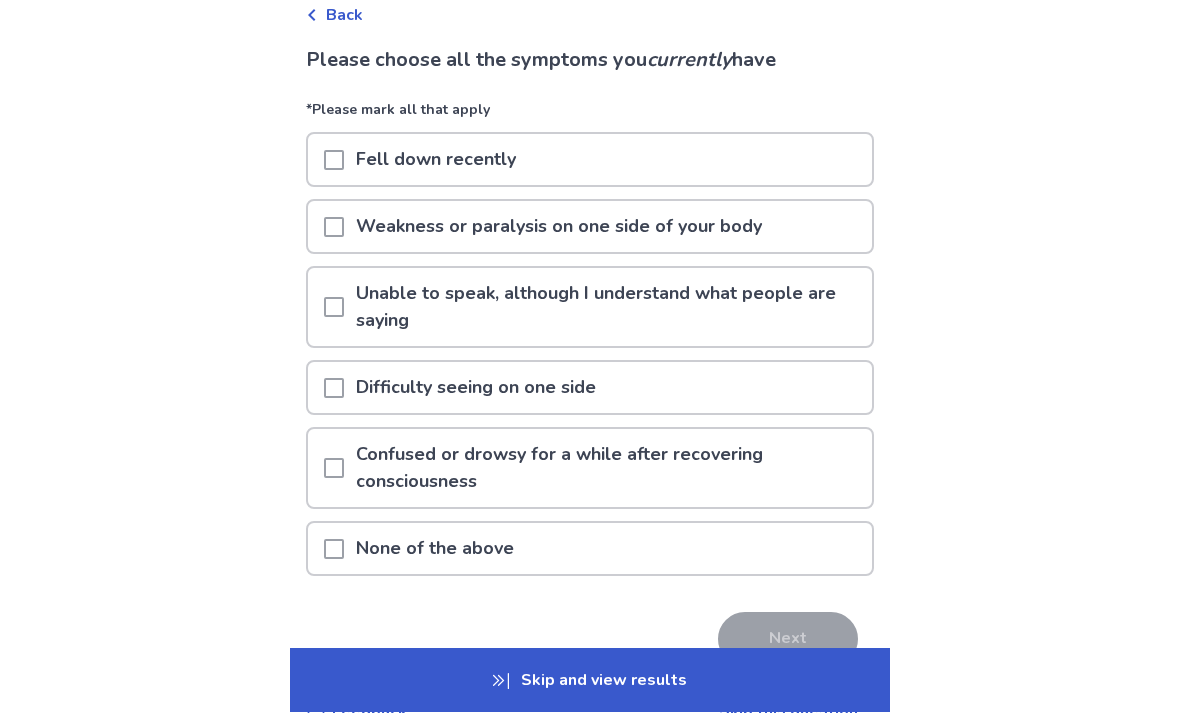 click on "None of the above" at bounding box center (590, 549) 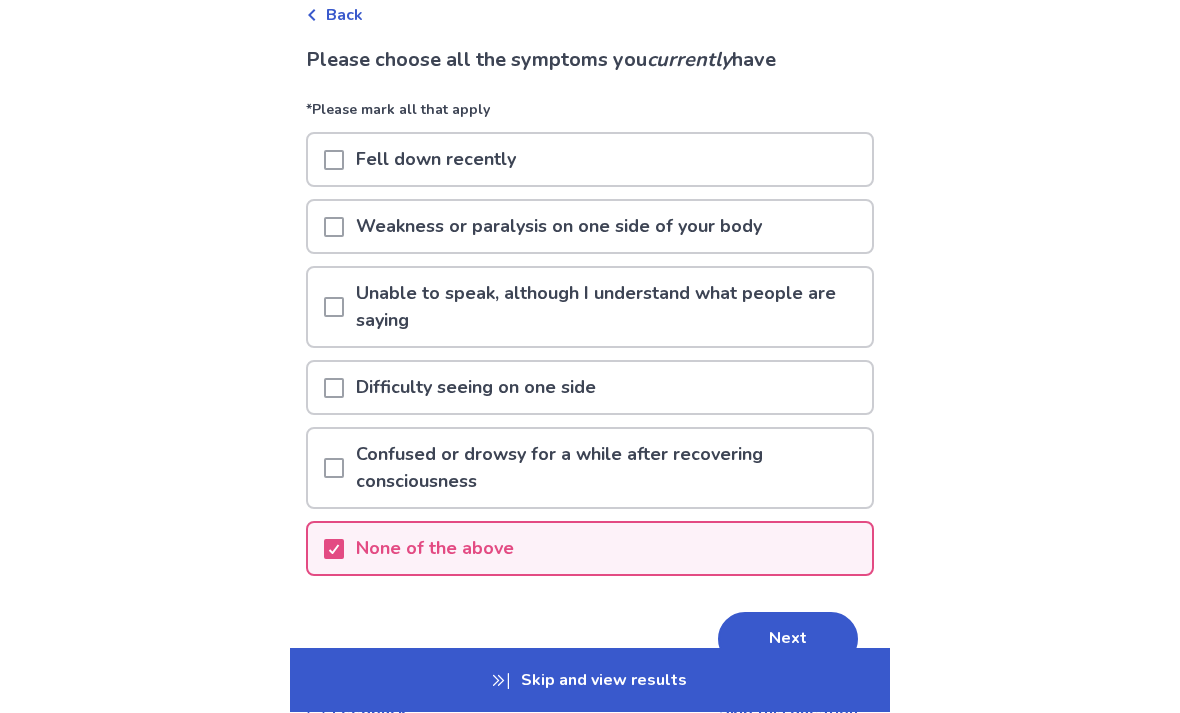 scroll, scrollTop: 107, scrollLeft: 0, axis: vertical 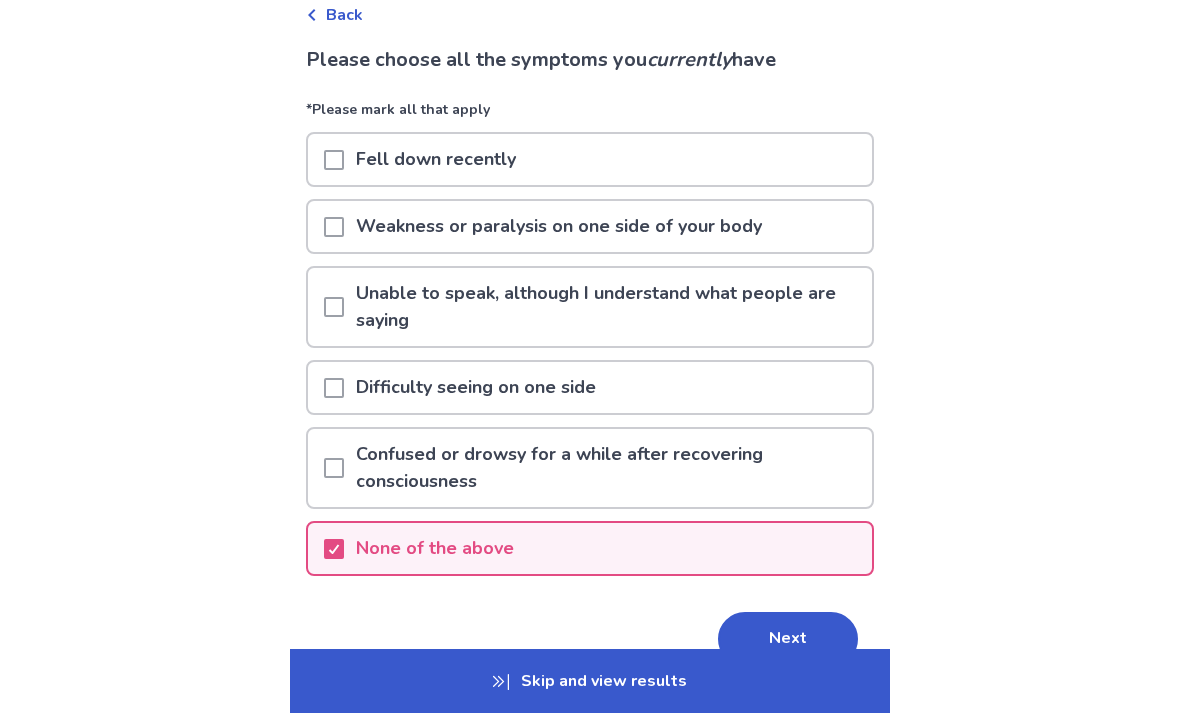 click on "Next" at bounding box center (788, 639) 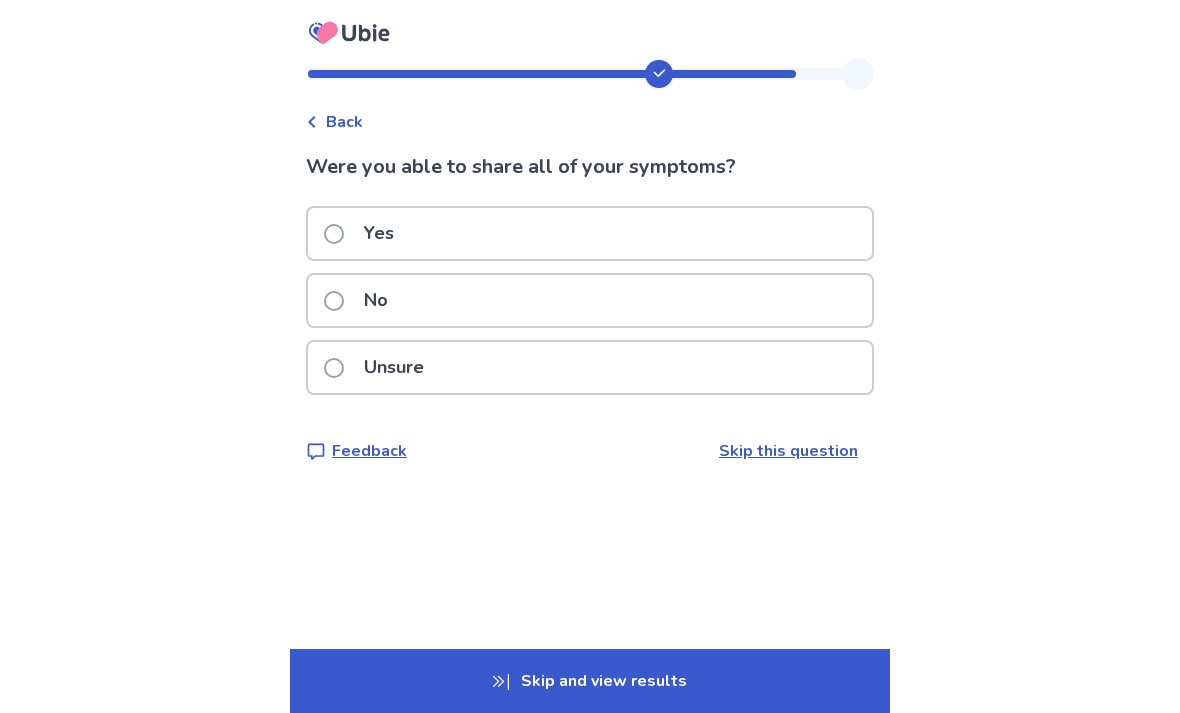click on "Yes" at bounding box center [590, 233] 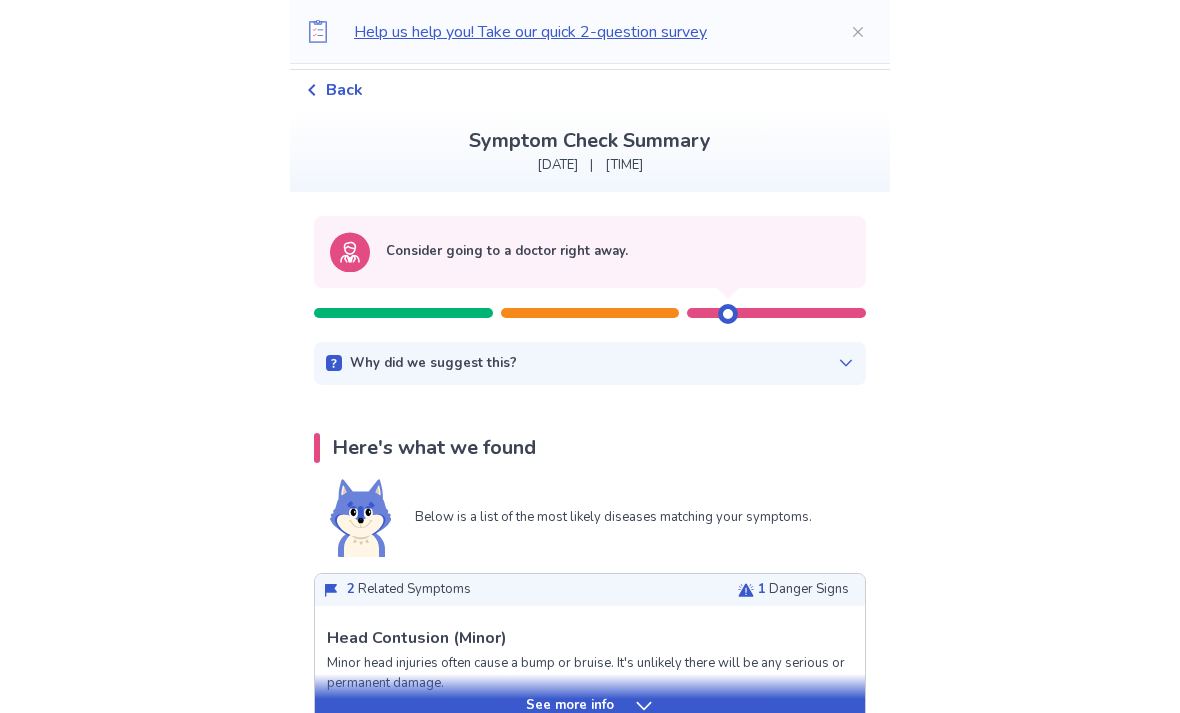 scroll, scrollTop: 0, scrollLeft: 0, axis: both 